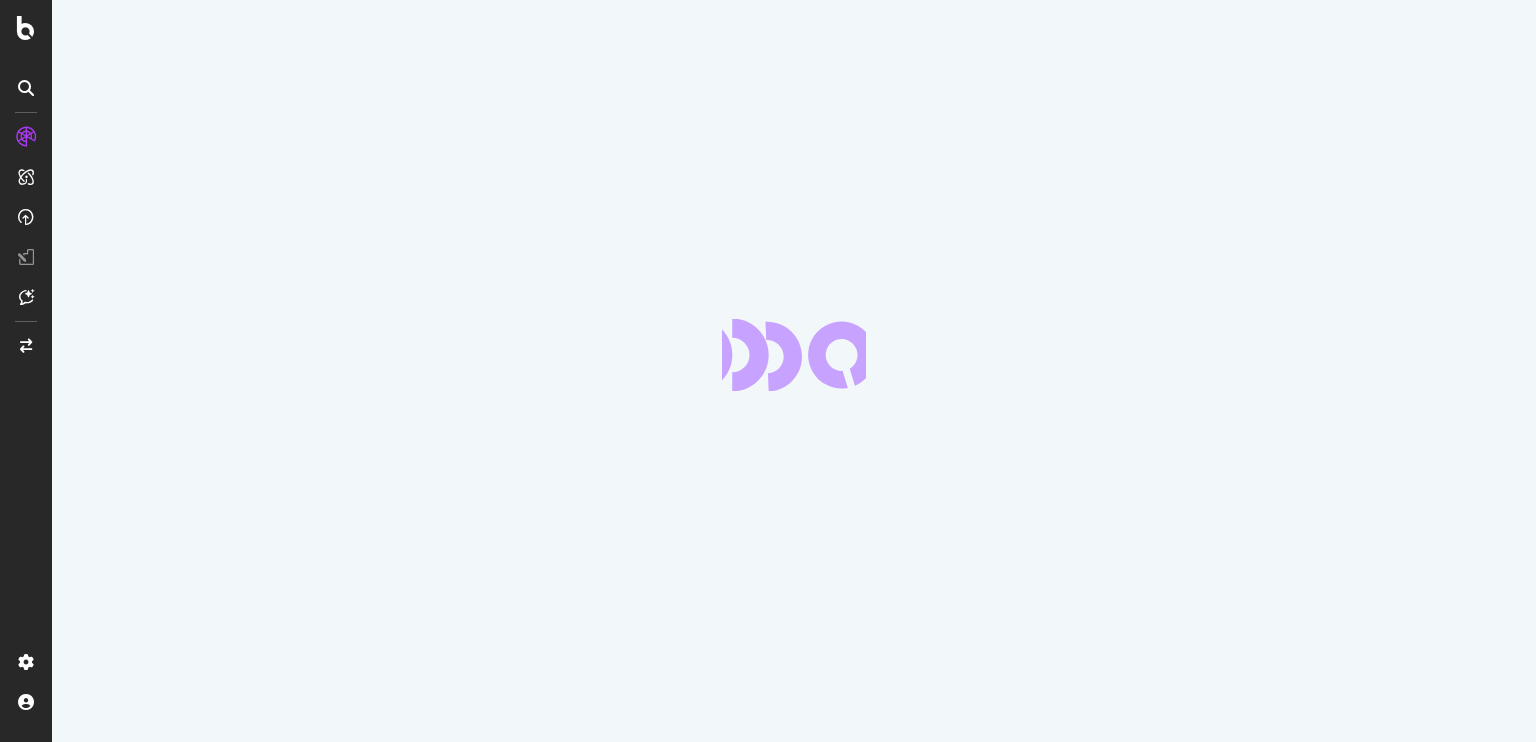 scroll, scrollTop: 0, scrollLeft: 0, axis: both 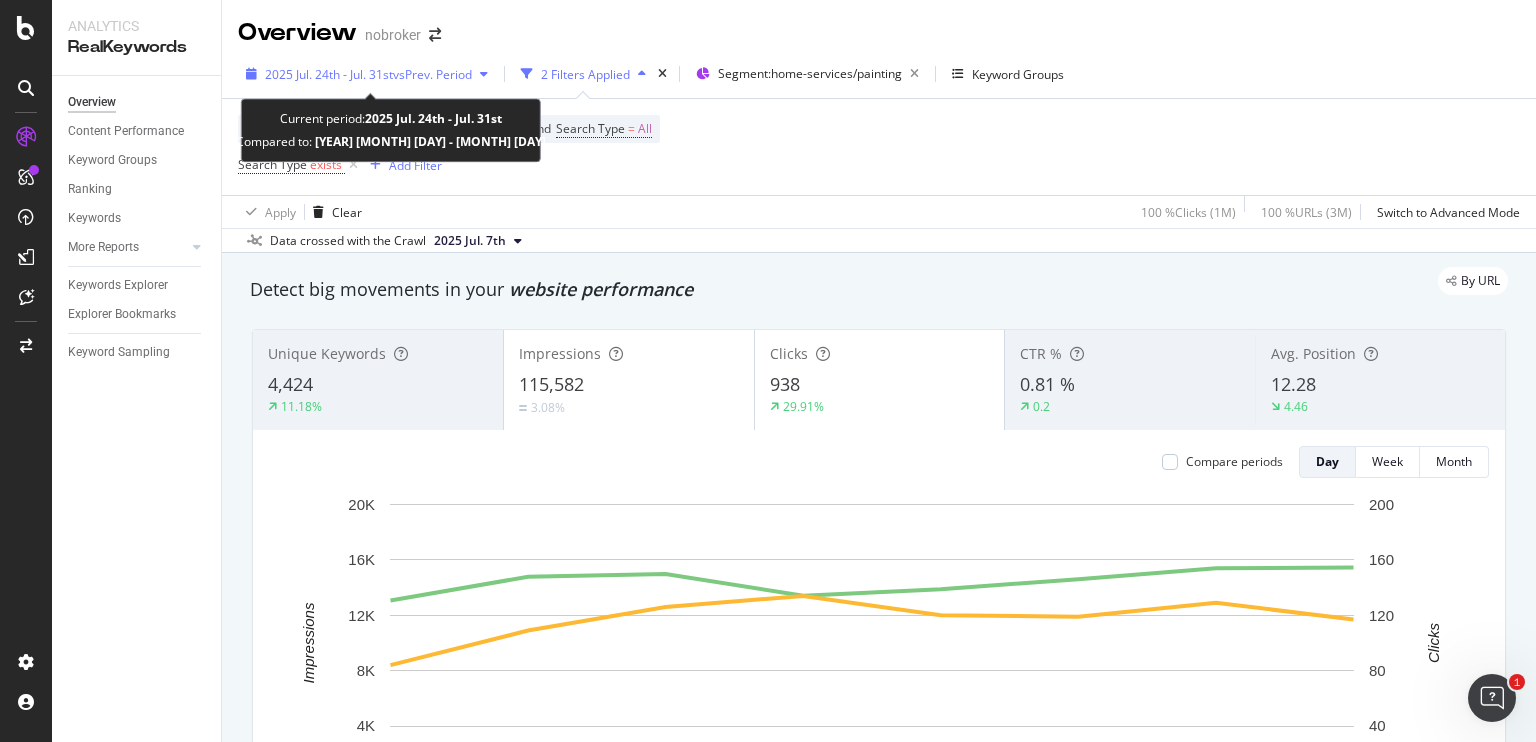 click on "vs  Prev. Period" at bounding box center (432, 74) 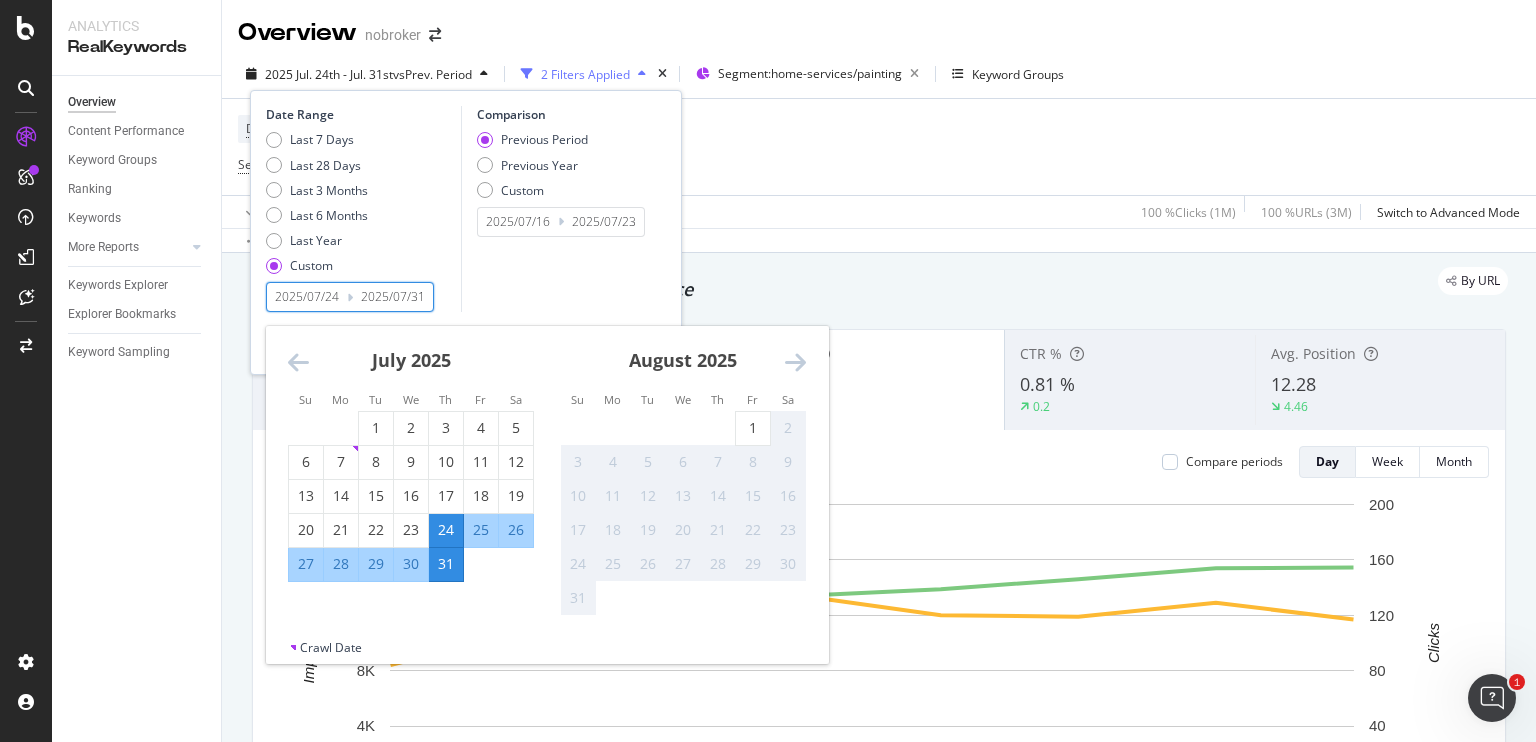 click on "2025/07/24" at bounding box center (307, 297) 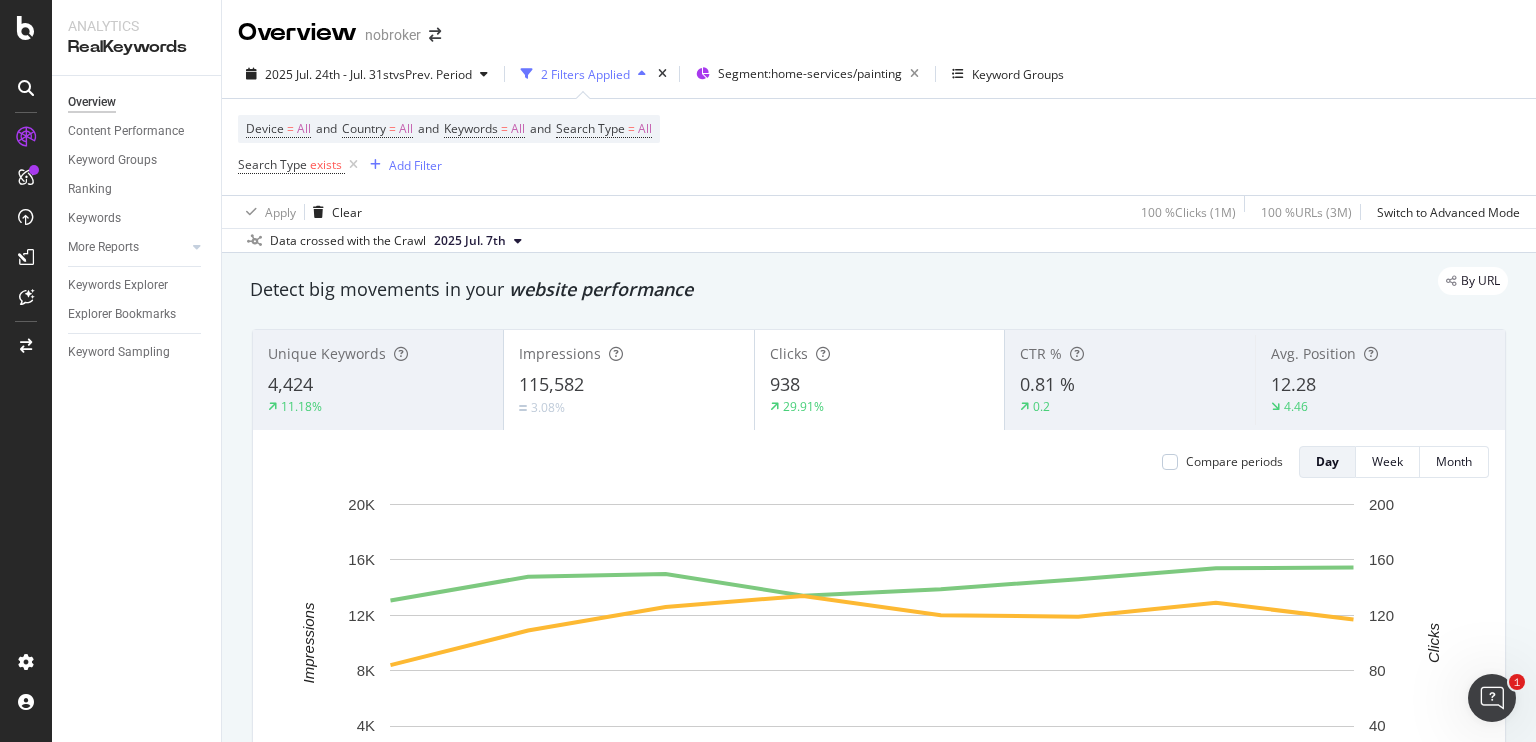 click on "Apply Clear 100 %  Clicks ( 1M ) 100 %  URLs ( 3M ) Switch to Advanced Mode" at bounding box center (879, 211) 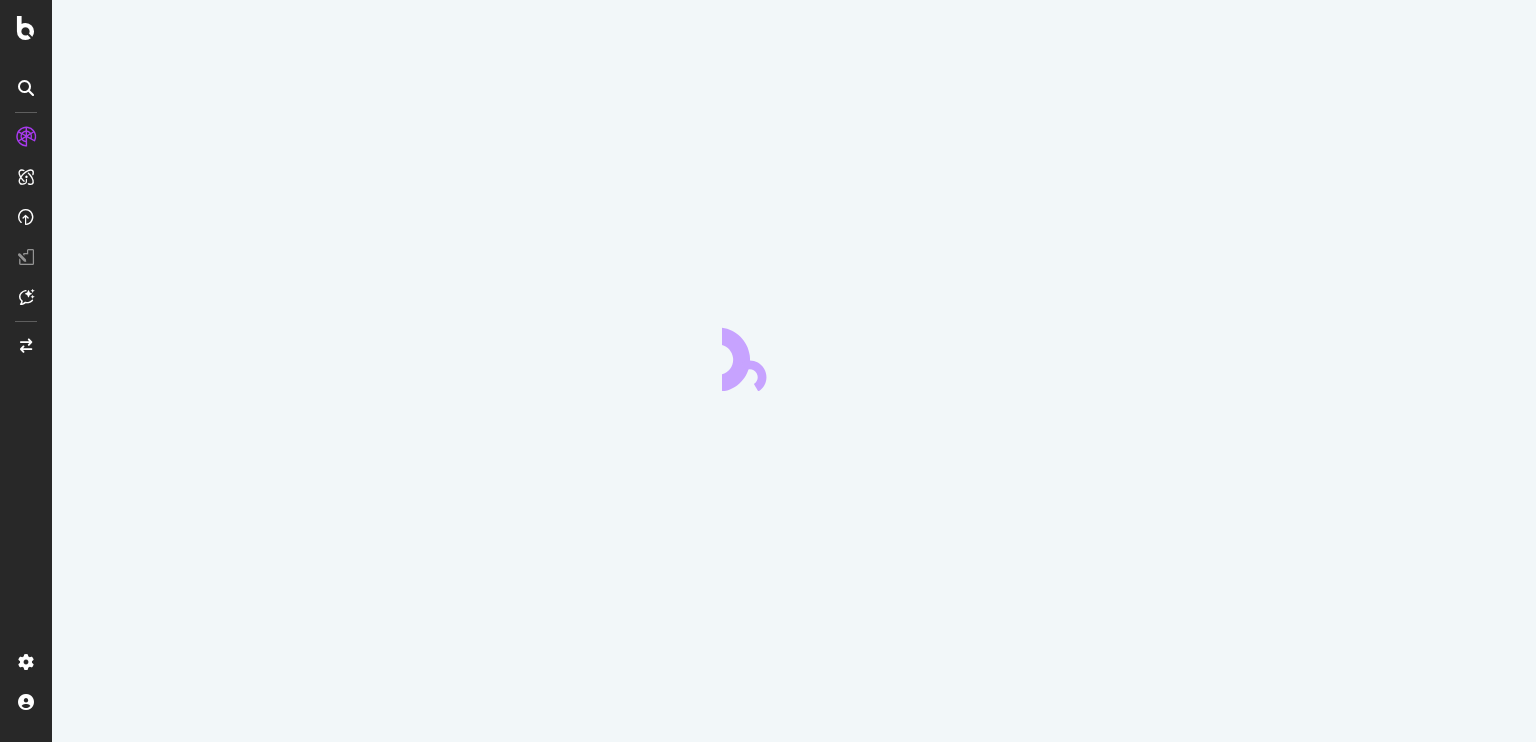 scroll, scrollTop: 0, scrollLeft: 0, axis: both 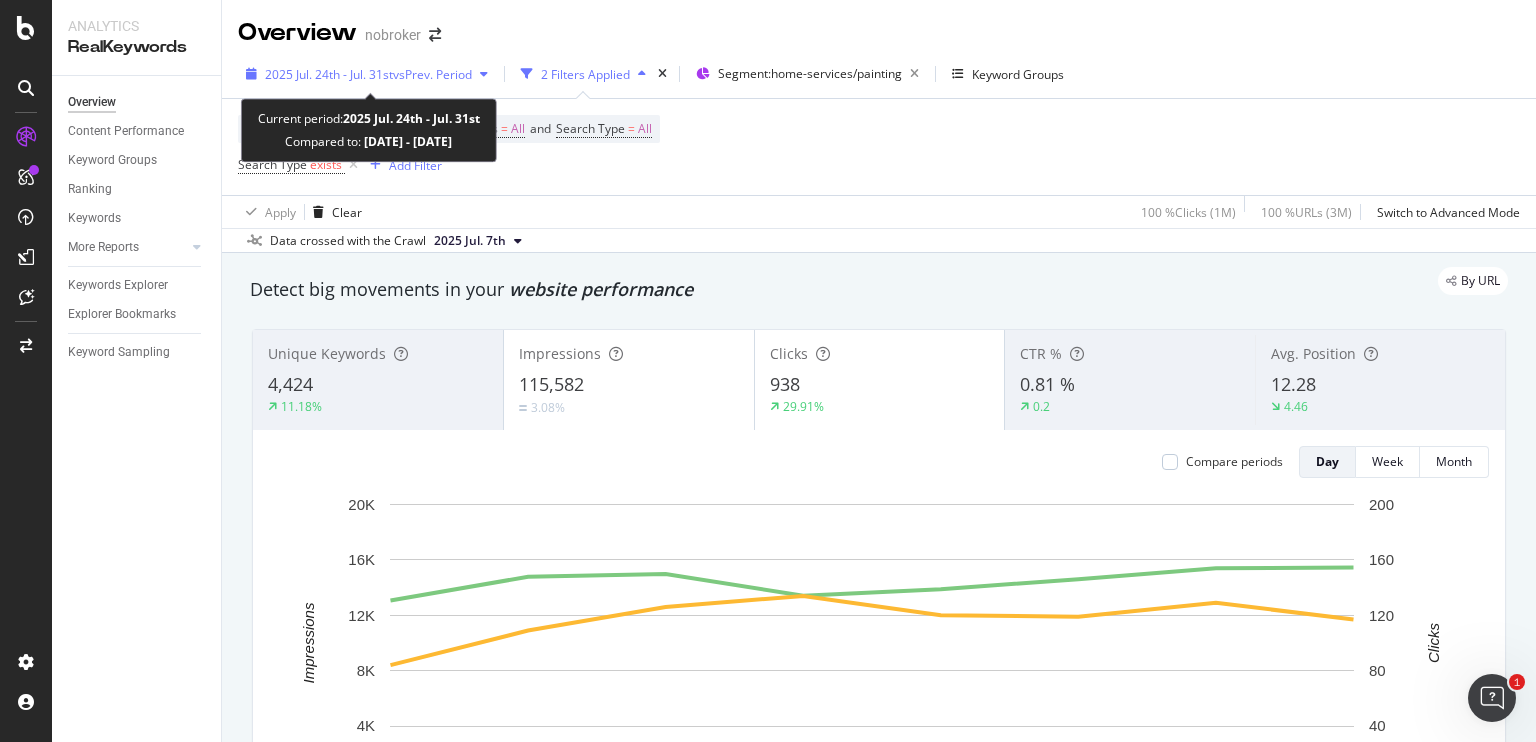 click on "[DATE] - [DATE]  vs  Prev. Period" at bounding box center (368, 74) 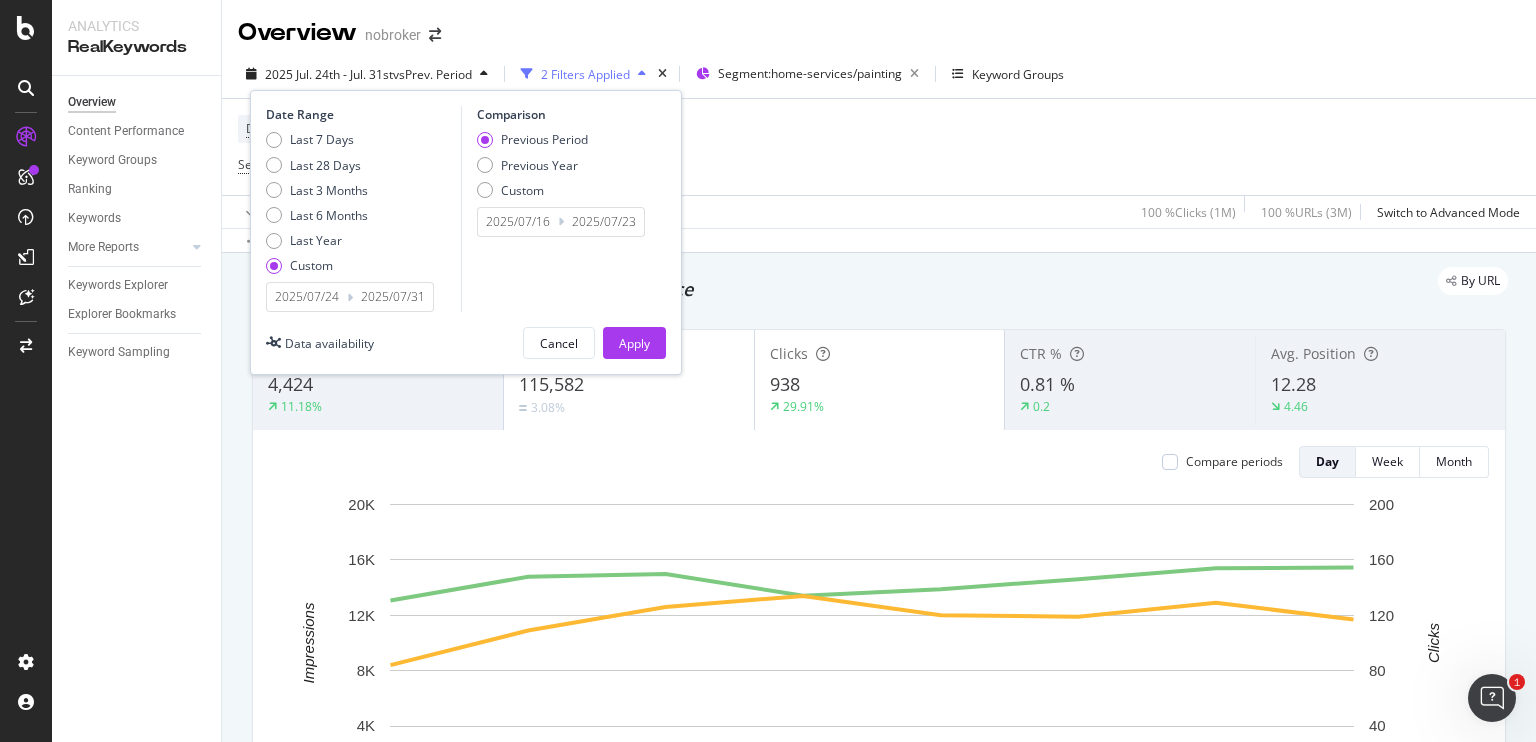 click at bounding box center (350, 297) 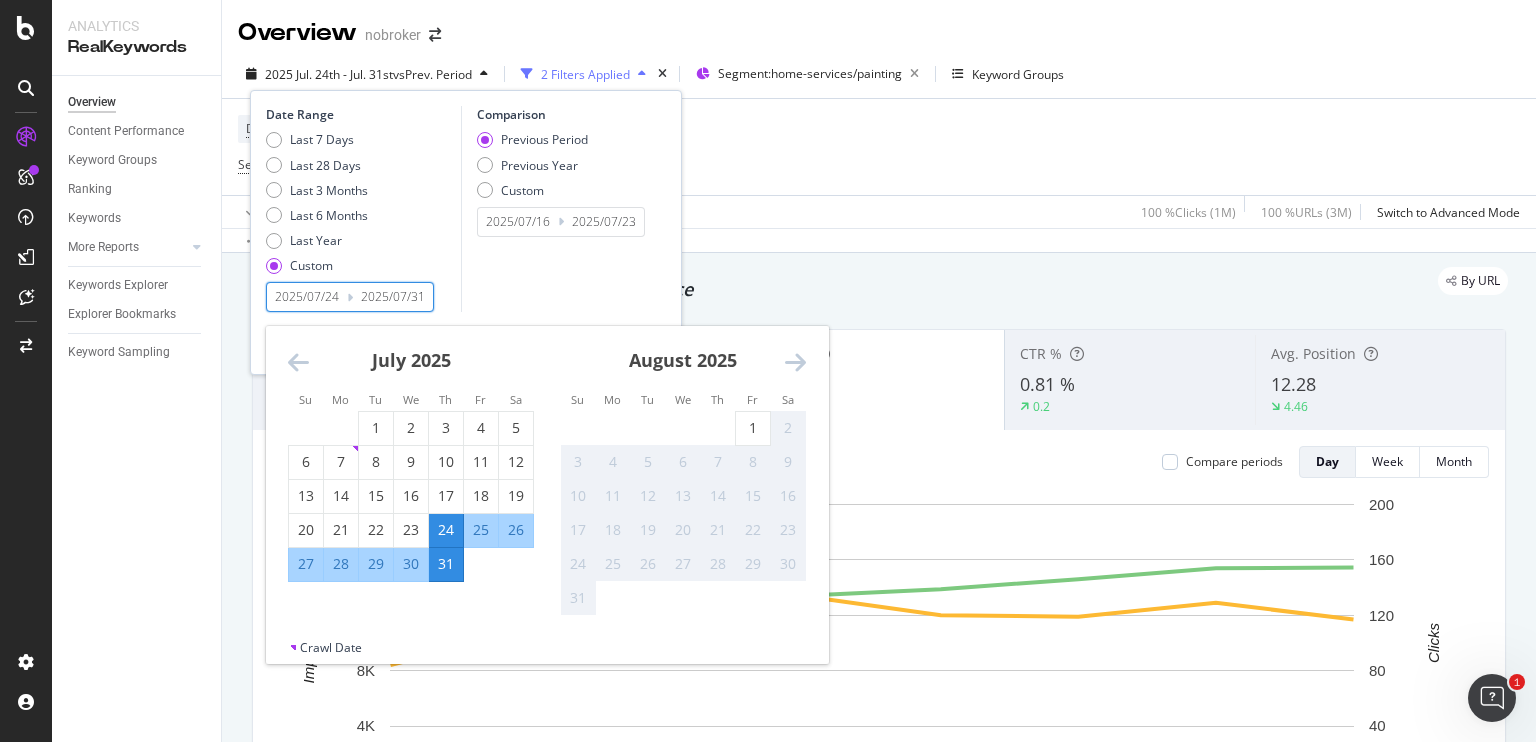 click on "8" at bounding box center (753, 462) 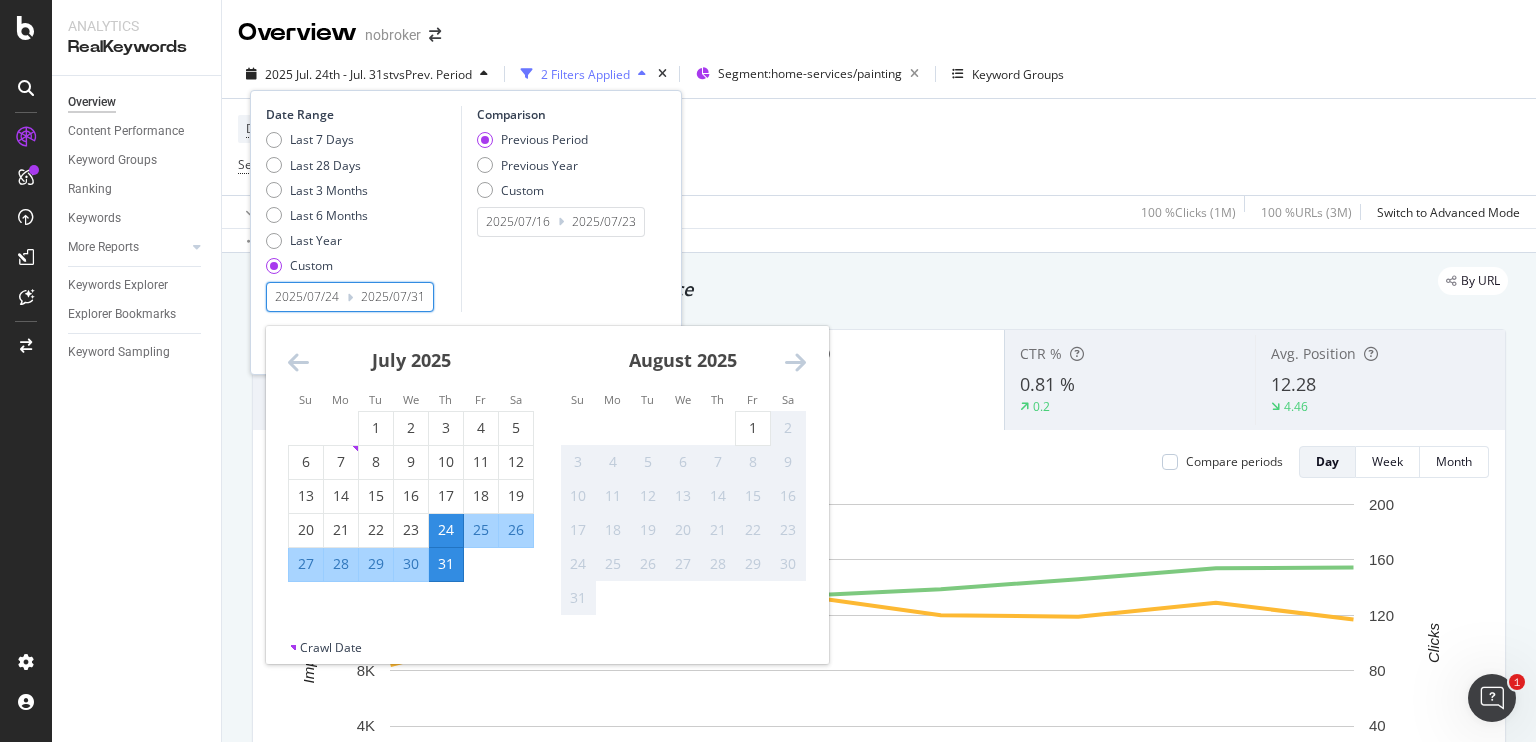 drag, startPoint x: 760, startPoint y: 475, endPoint x: 589, endPoint y: 297, distance: 246.8299 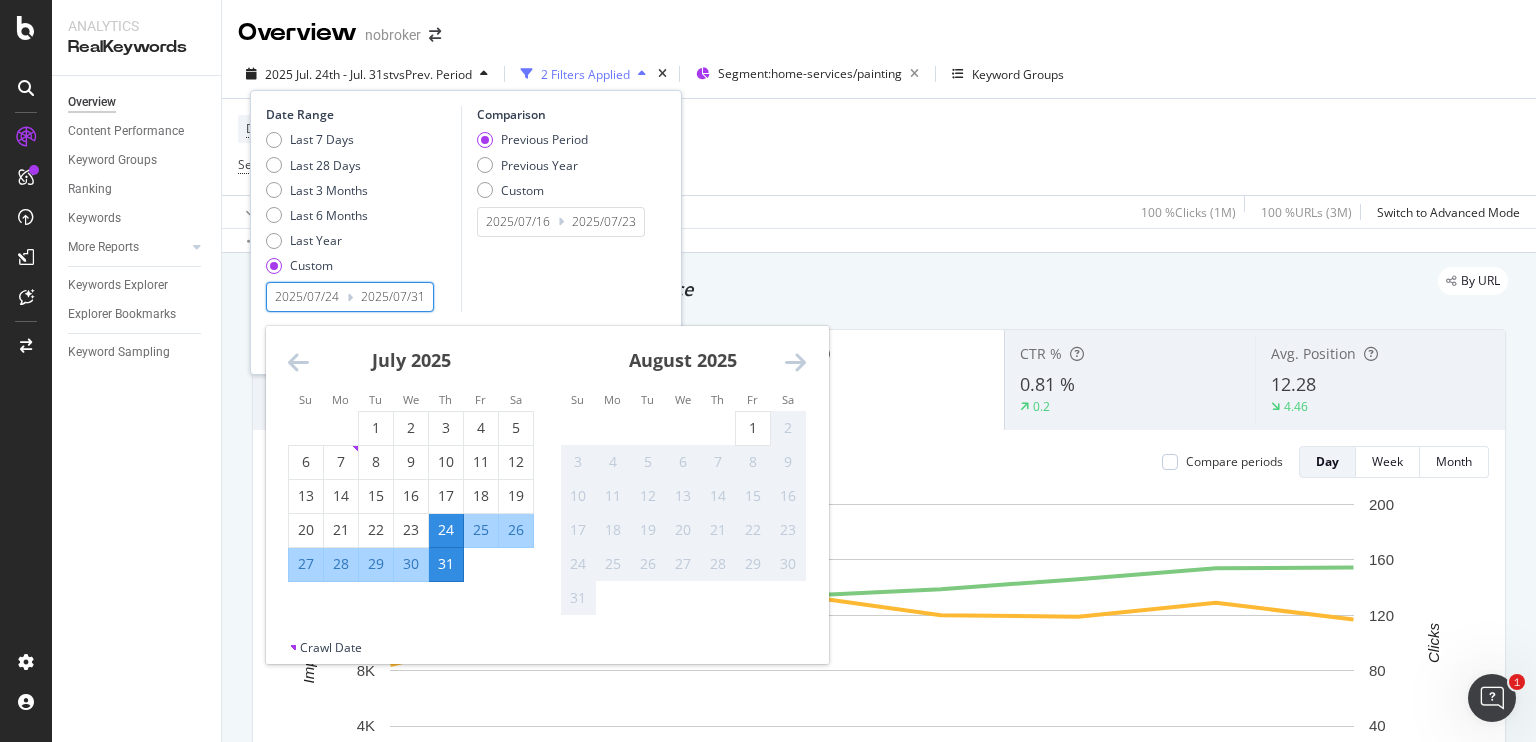 click on "Date Range Last 7 Days Last 28 Days Last 3 Months Last 6 Months Last Year Custom [DATE] Navigate forward to interact with the calendar and select a date. Press the question mark key to get the keyboard shortcuts for changing dates. Su Mo Tu We Th Fr Sa Su Mo Tu We Th Fr Sa June 2025 1 2 3 4 5 6 7 8 9 10 11 12 13 14 15 16 17 18 19 20 21 22 23 24 25 26 27 28 29 30 July 2025 1 2 3 4 5 6 7 8 9 10 11 12 13 14 15 16 17 18 19 20 21 22 23 24 25 26 27 28 29 30 31 August 2025 1 2 3 4 5 6 7 8 9 10 11 12 13 14 15 16 17 18 19 20 21 22 23 24 25 26 27 28 29 30 31 September 2025 1 2 3 4 5 6 7 8 9 10 11 12 13 14 15 16 17 18 19 20 21 22 23 24 25 26 27 28 29 30 Crawl Date [DATE] Navigate backward to interact with the calendar and select a date. Press the question mark key to get the keyboard shortcuts for changing dates. Comparison Previous Period Previous Year Custom [DATE] Navigate forward to interact with the calendar and select a date. Press the question mark key to get the keyboard shortcuts for changing dates." at bounding box center (466, 209) 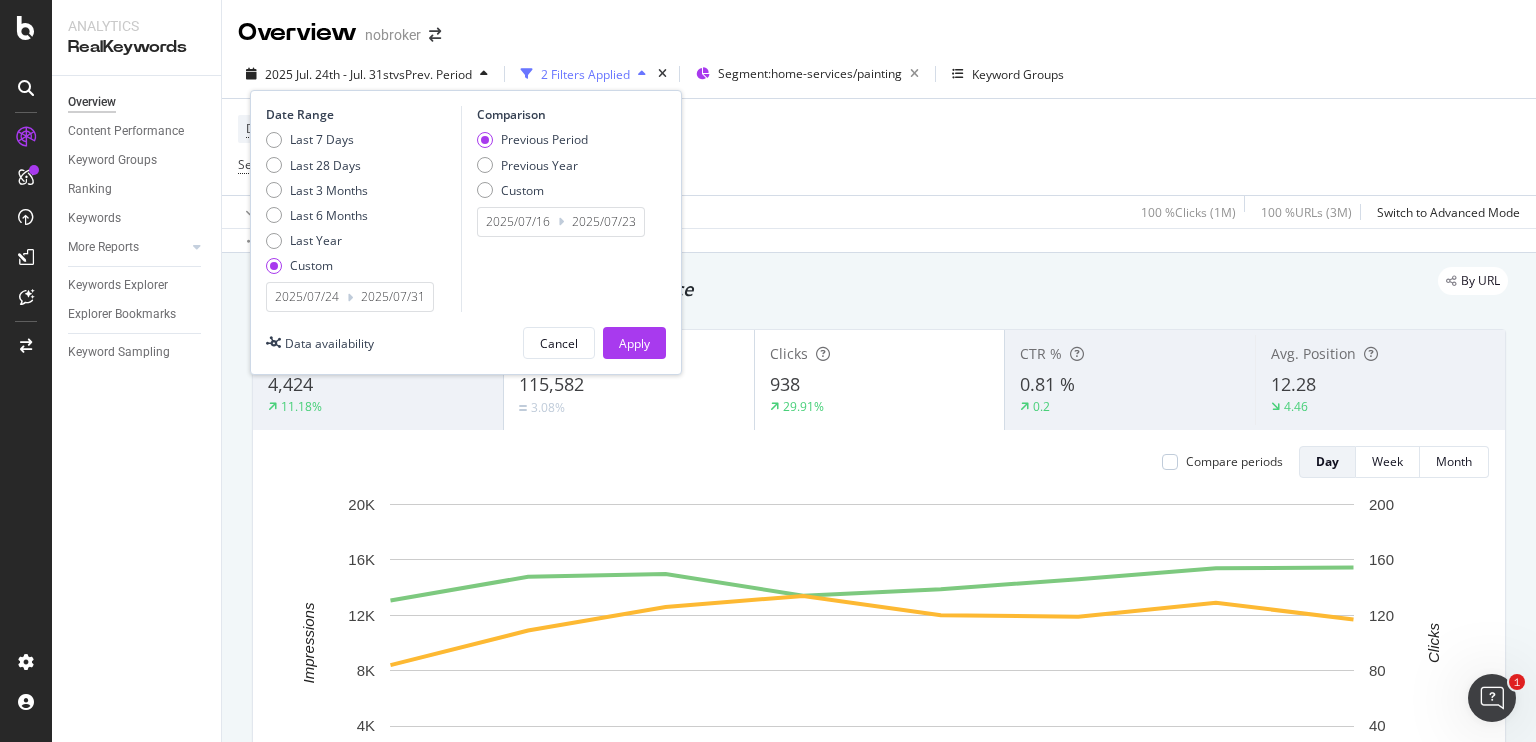 click on "Comparison Previous Period Previous Year Custom [DATE] Navigate forward to interact with the calendar and select a date. Press the question mark key to get the keyboard shortcuts for changing dates. [DATE] Navigate backward to interact with the calendar and select a date. Press the question mark key to get the keyboard shortcuts for changing dates." at bounding box center (556, 209) 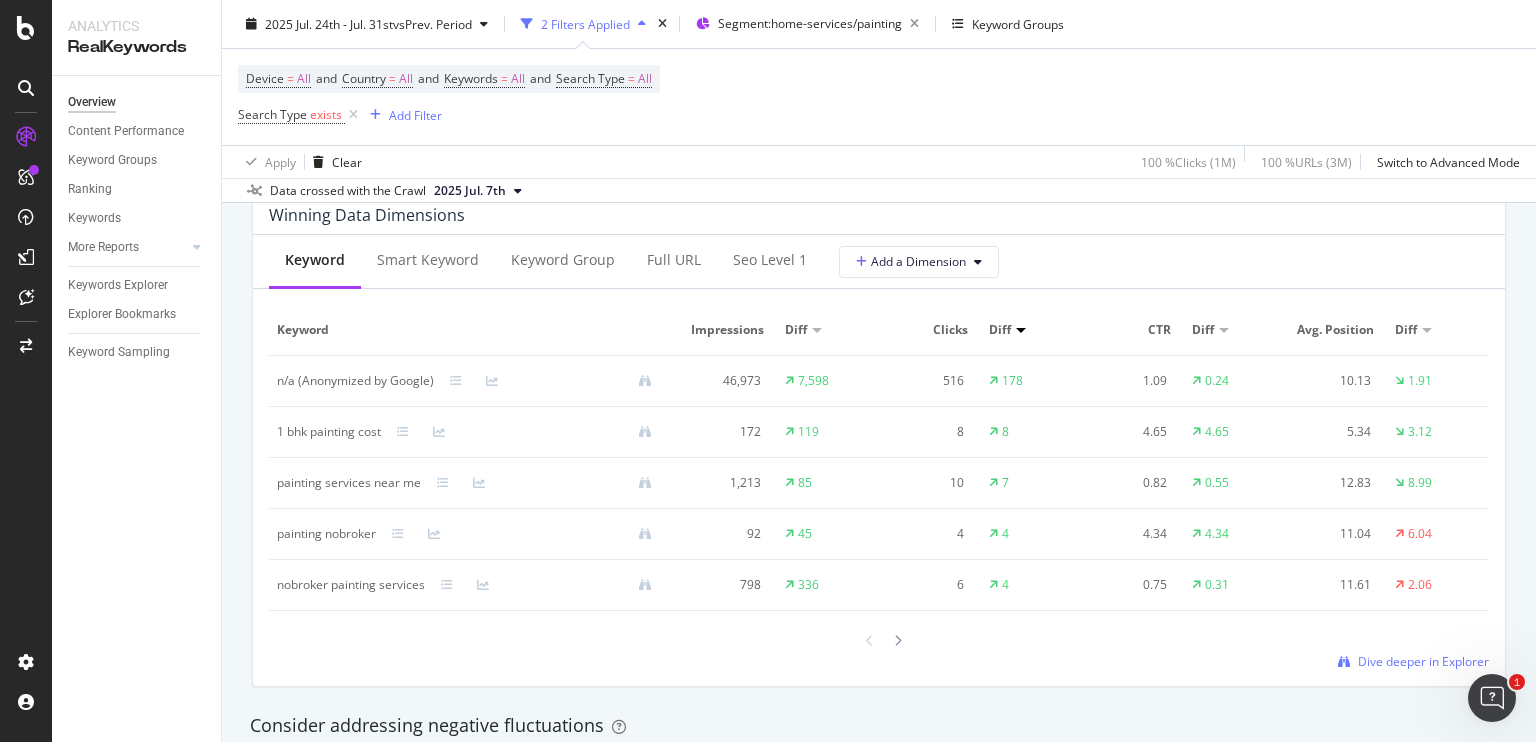 scroll, scrollTop: 1819, scrollLeft: 0, axis: vertical 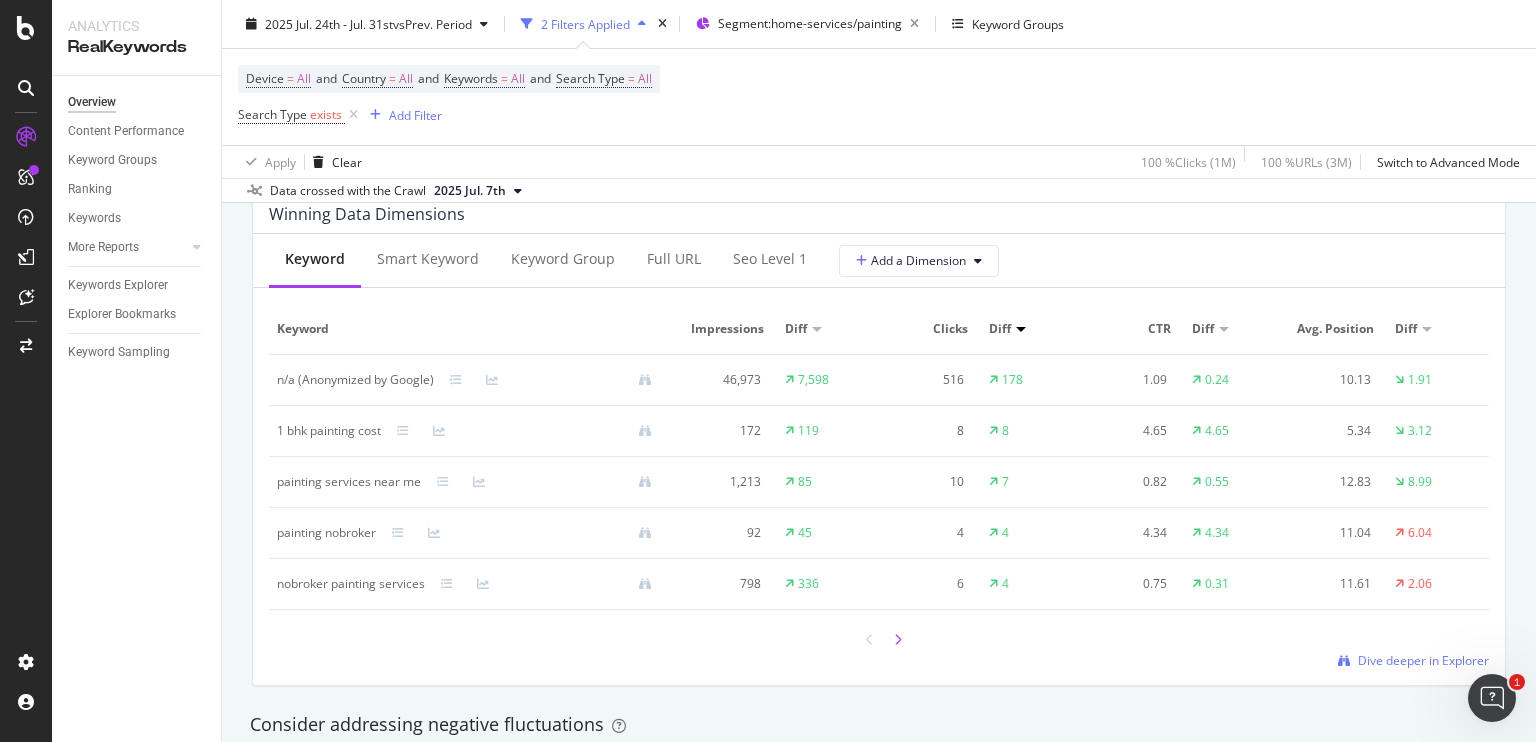 click at bounding box center [898, 639] 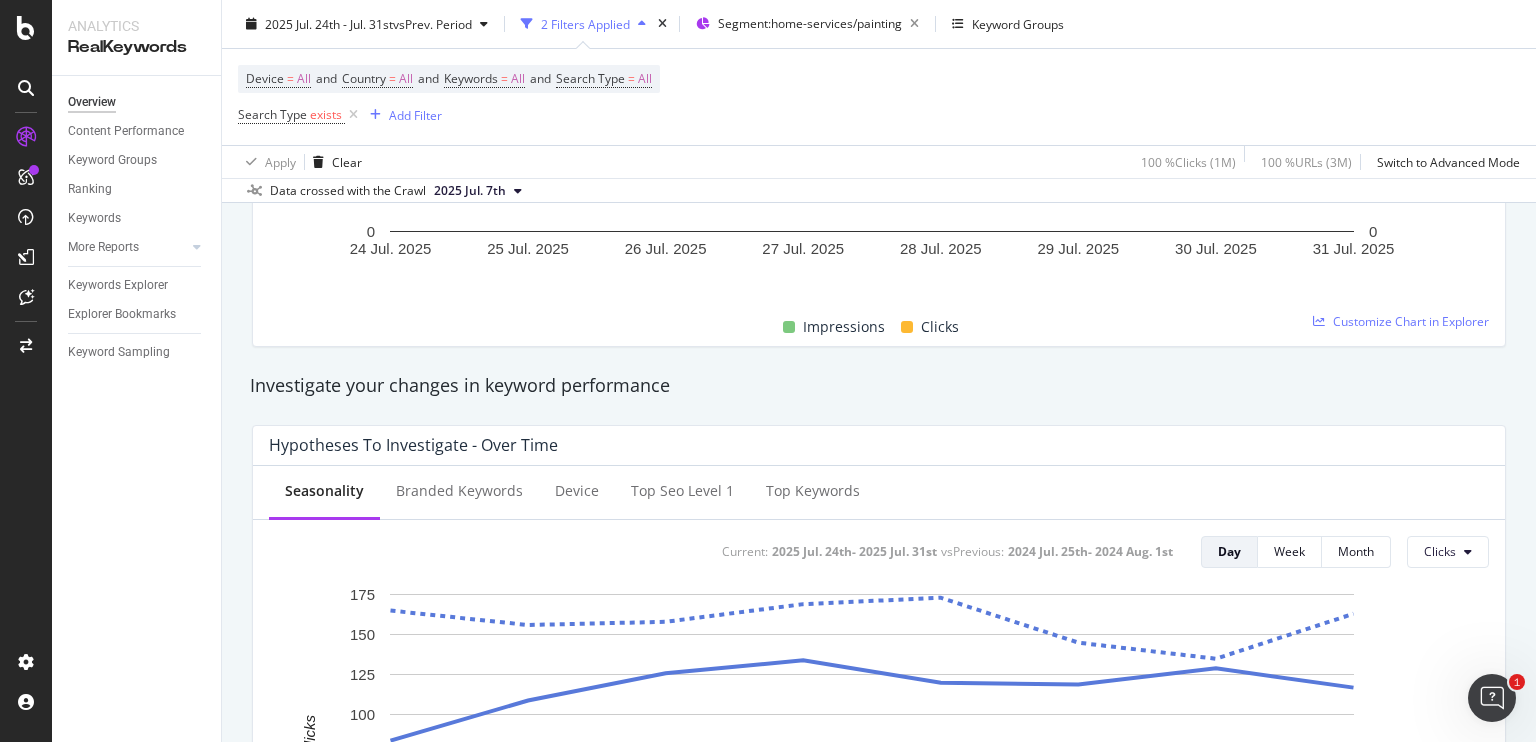 scroll, scrollTop: 0, scrollLeft: 0, axis: both 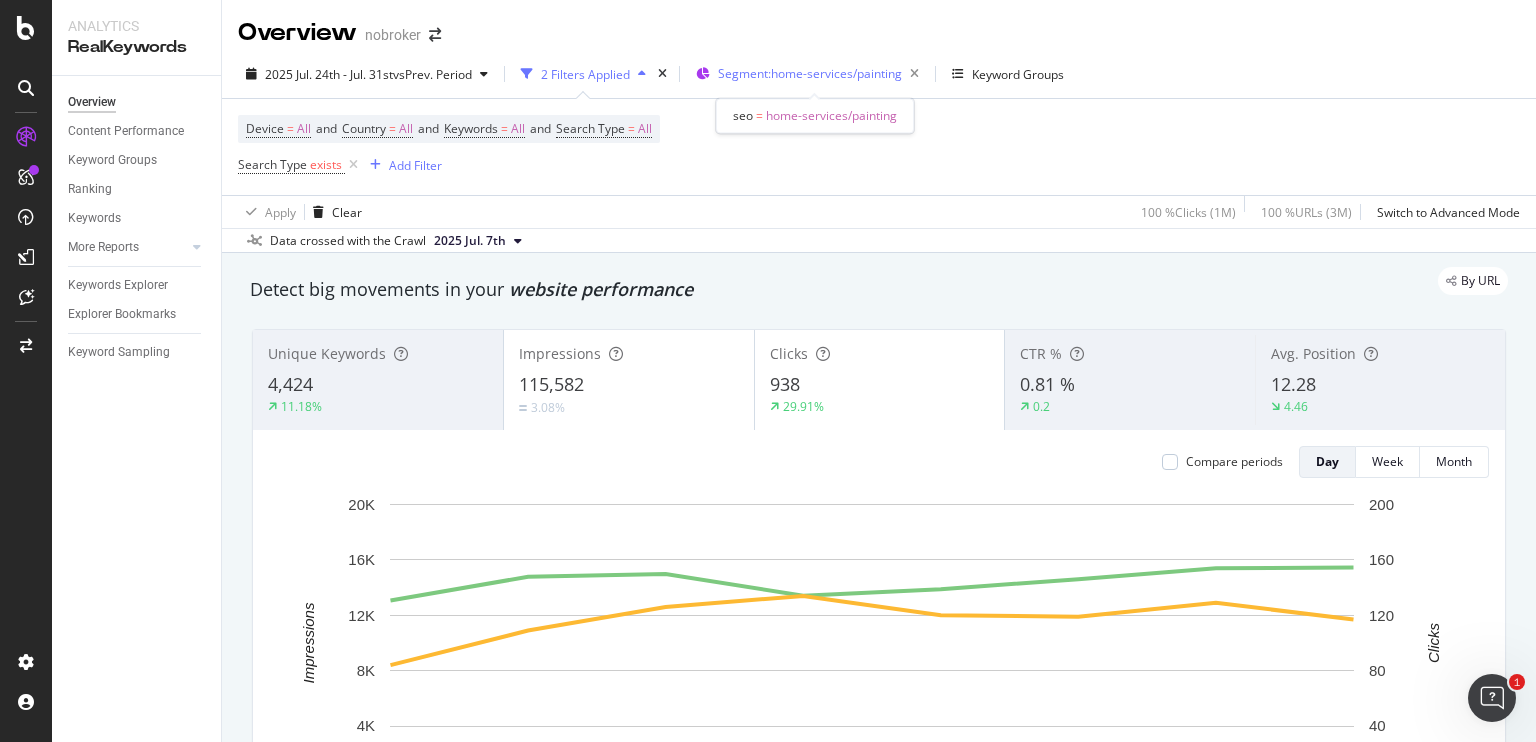 click on "Segment:  home-services/painting" at bounding box center [810, 73] 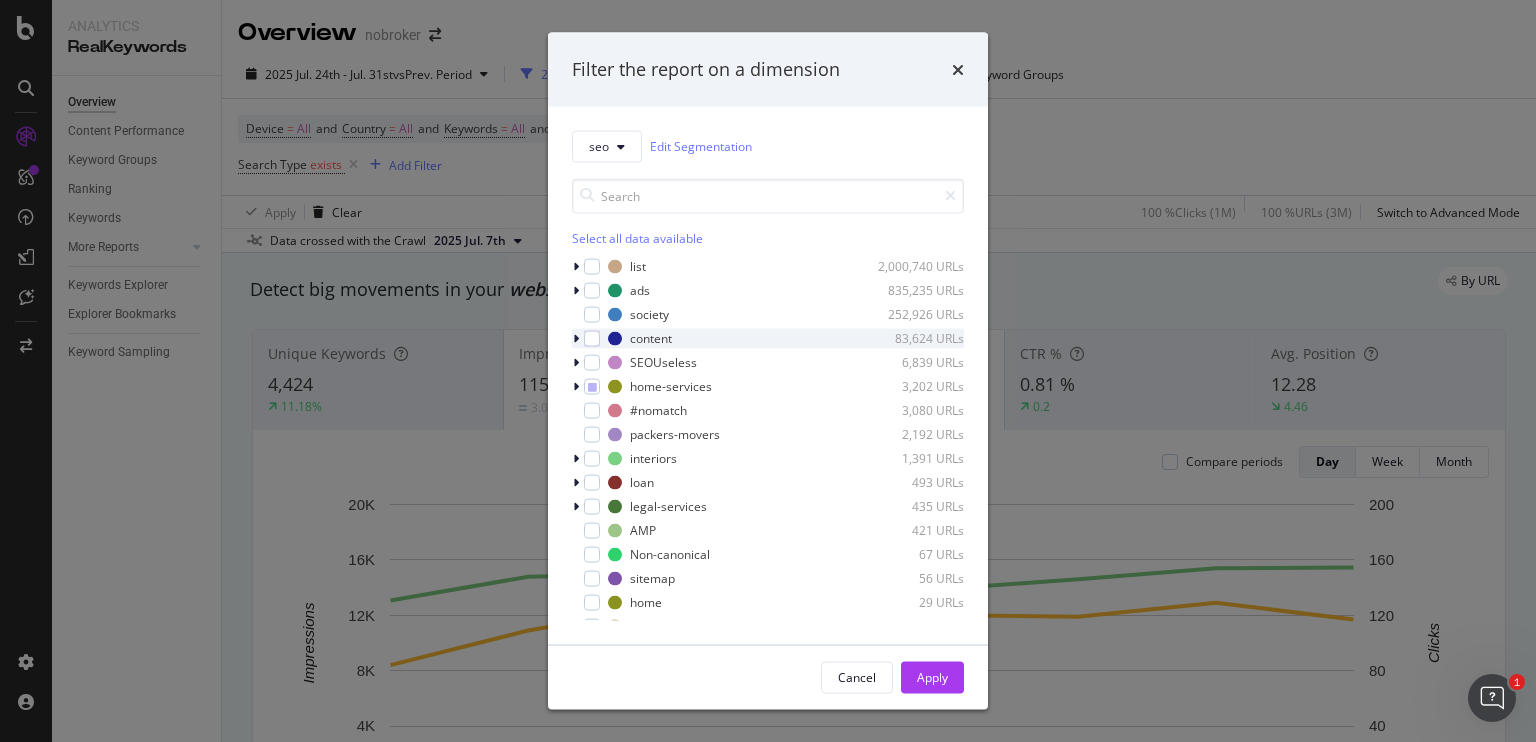 click at bounding box center [578, 338] 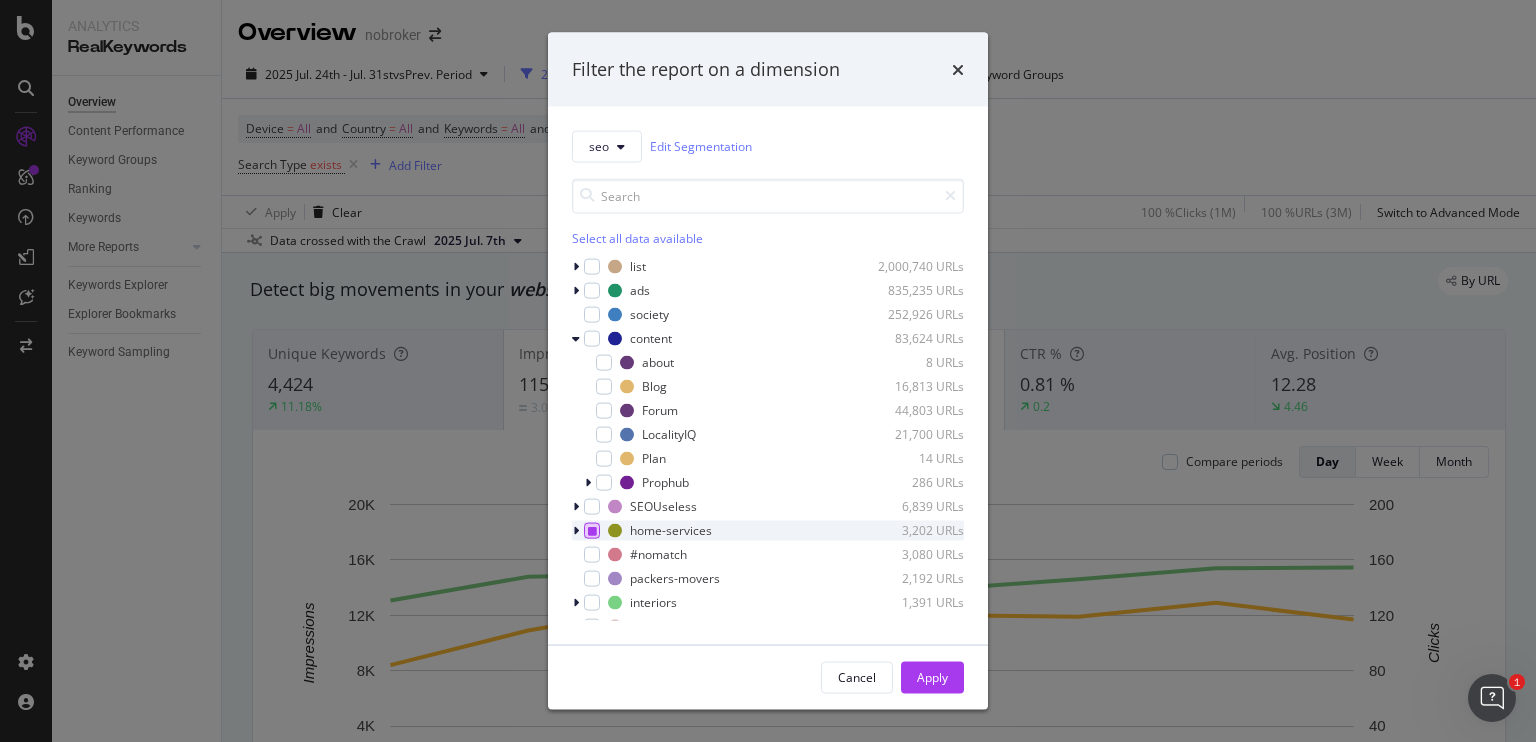 click at bounding box center (592, 530) 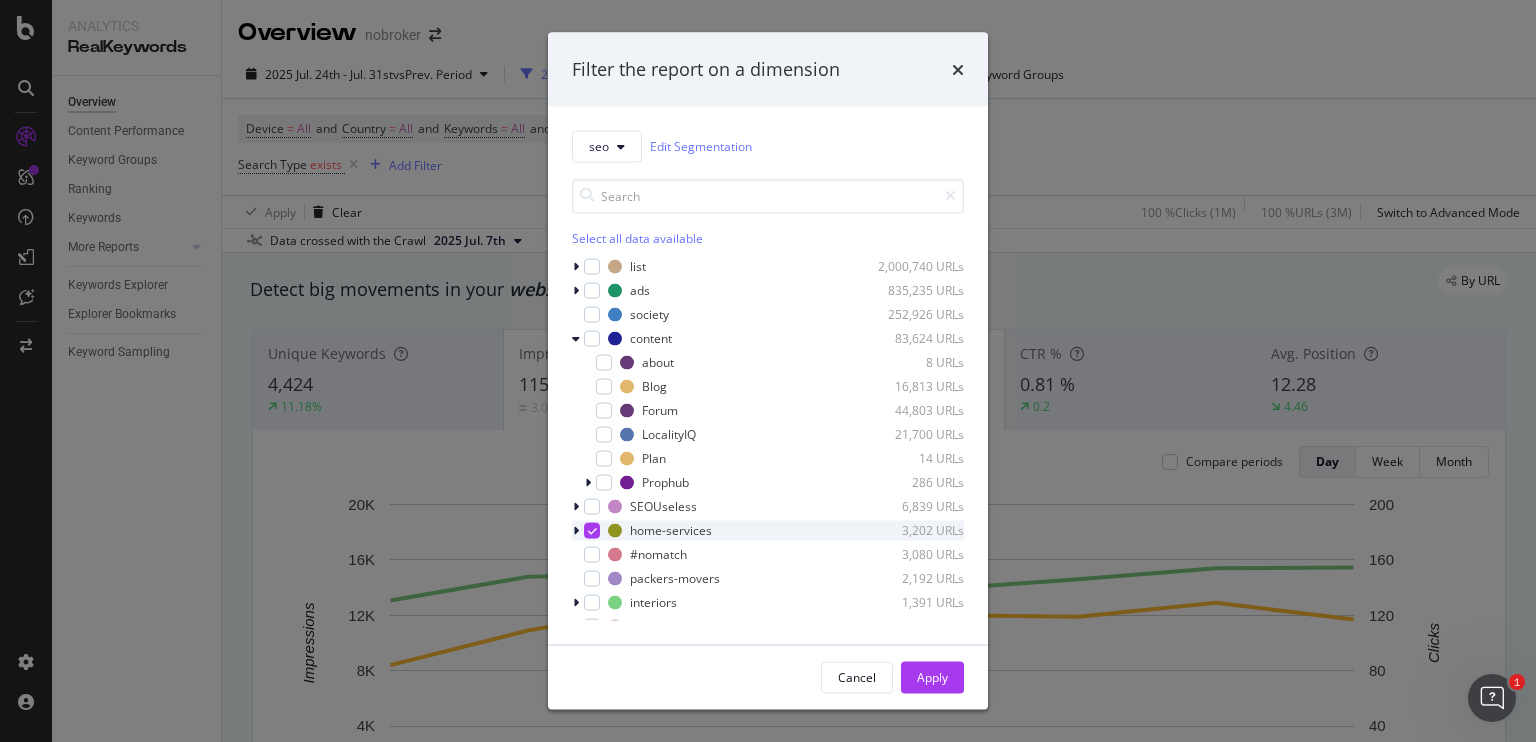 click at bounding box center (592, 530) 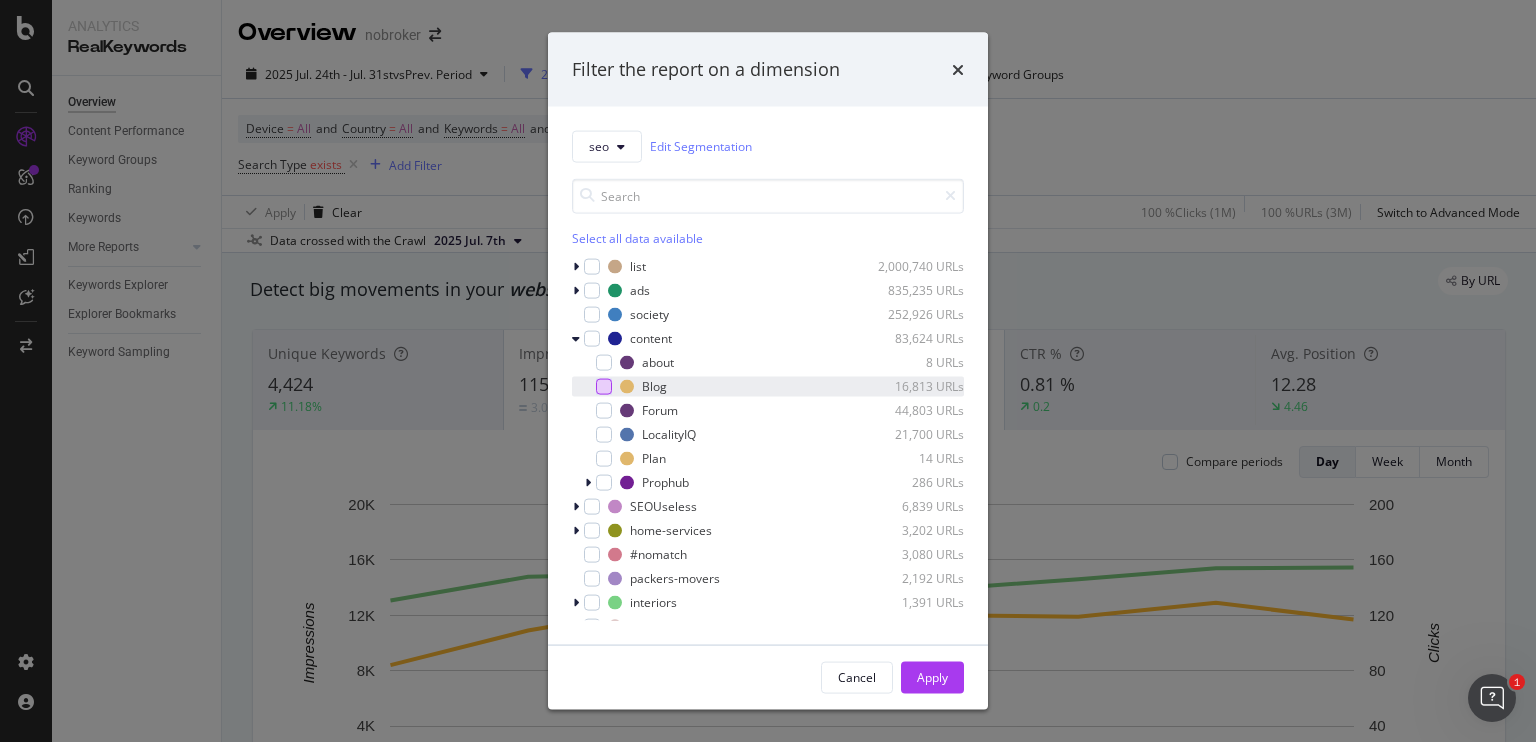 click at bounding box center [604, 386] 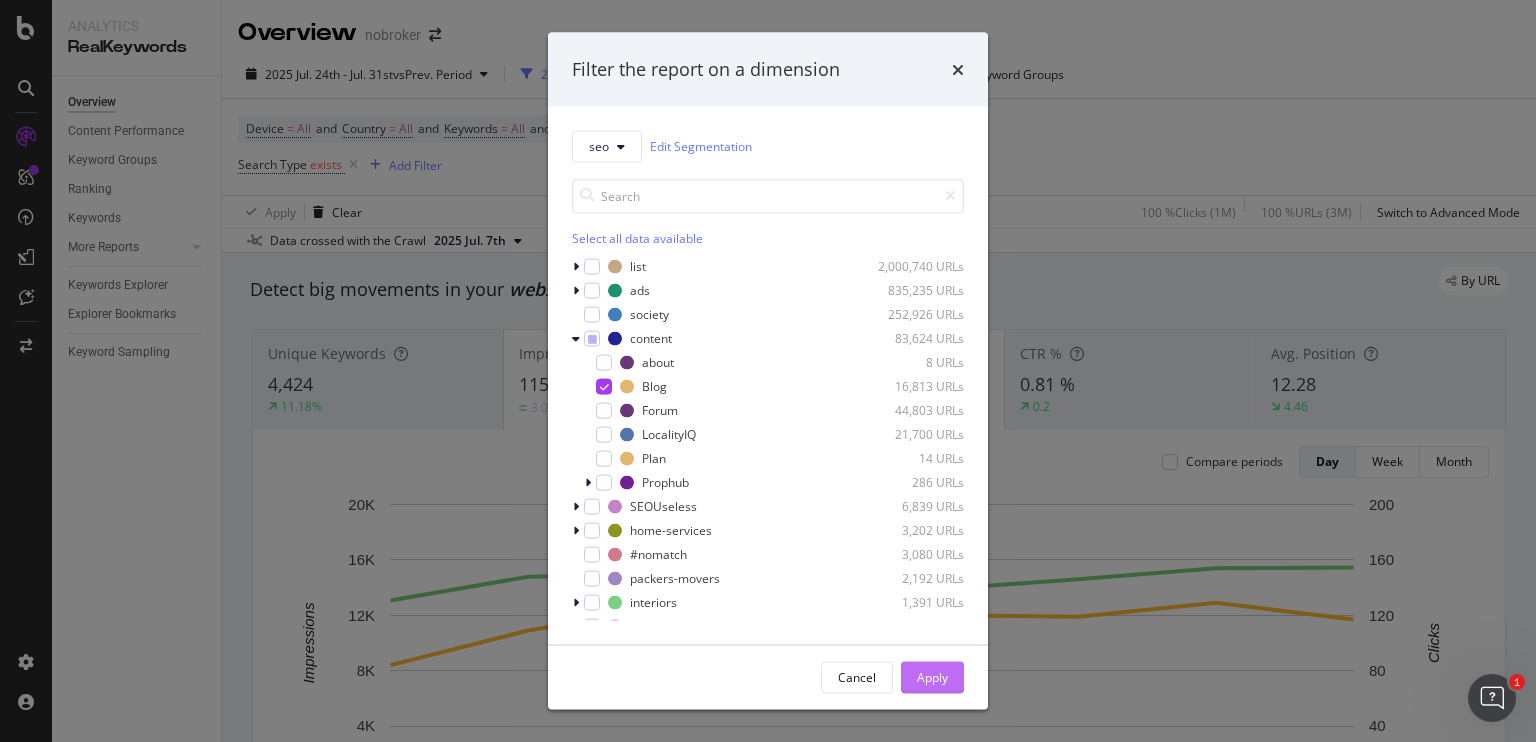 click on "Apply" at bounding box center [932, 677] 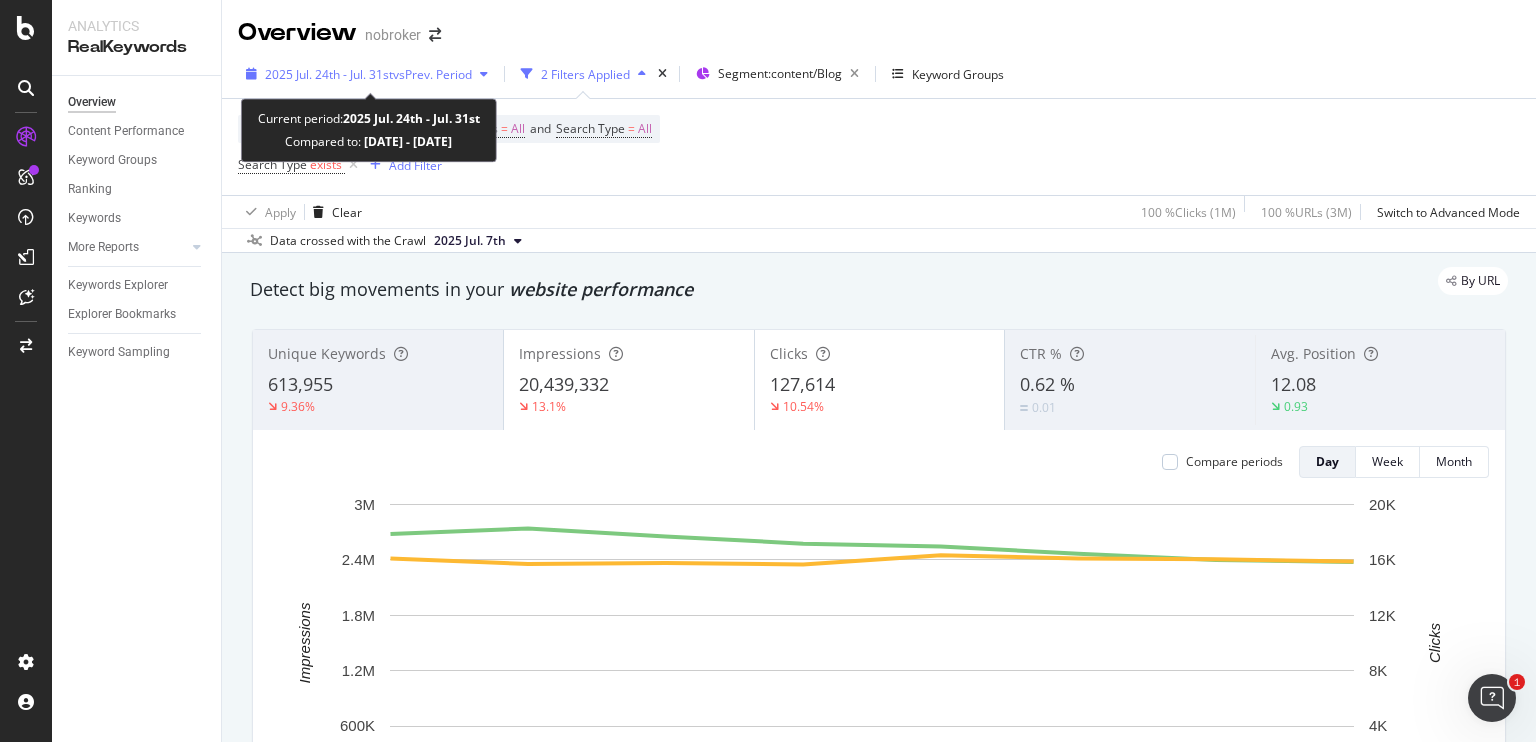 click on "vs  Prev. Period" at bounding box center (432, 74) 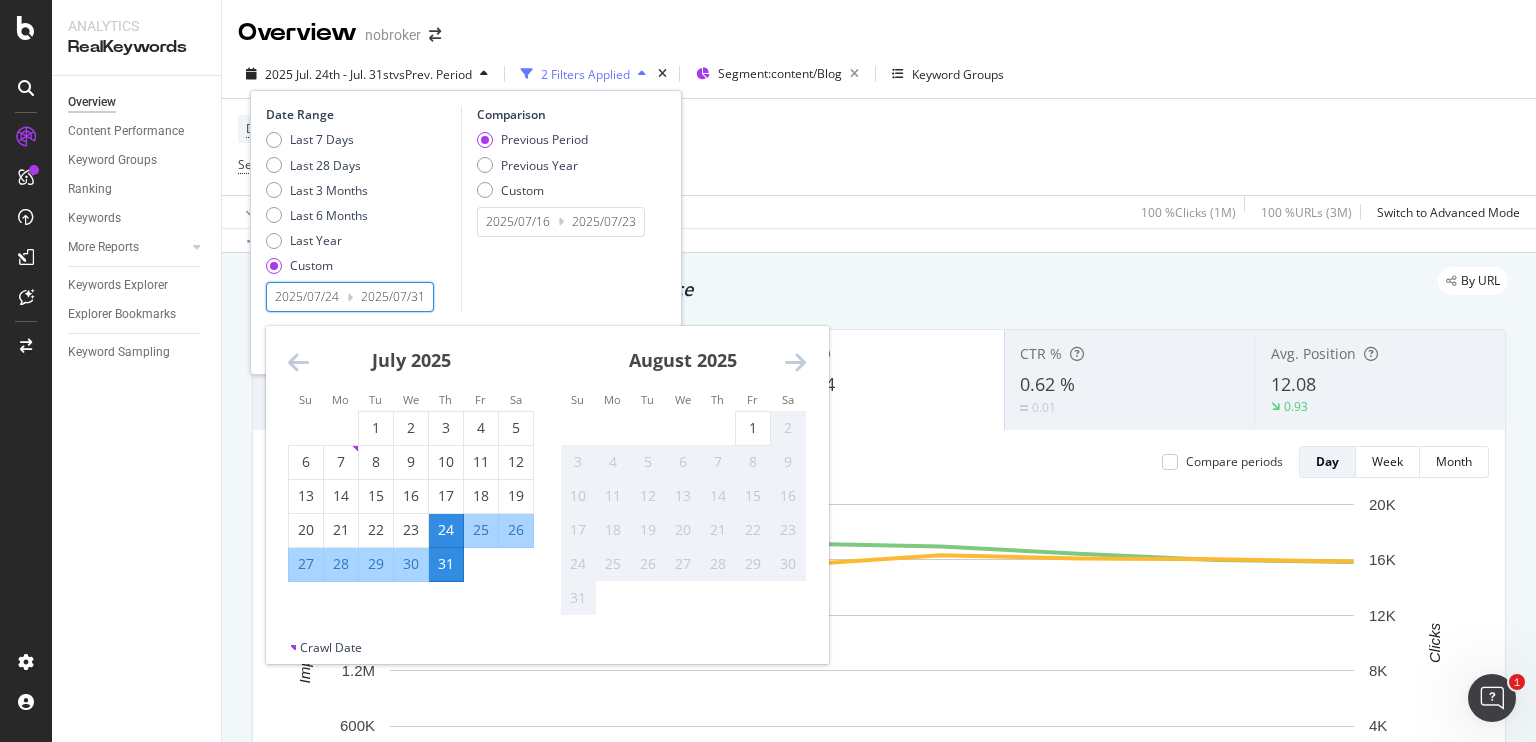 click on "2025/07/24" at bounding box center [307, 297] 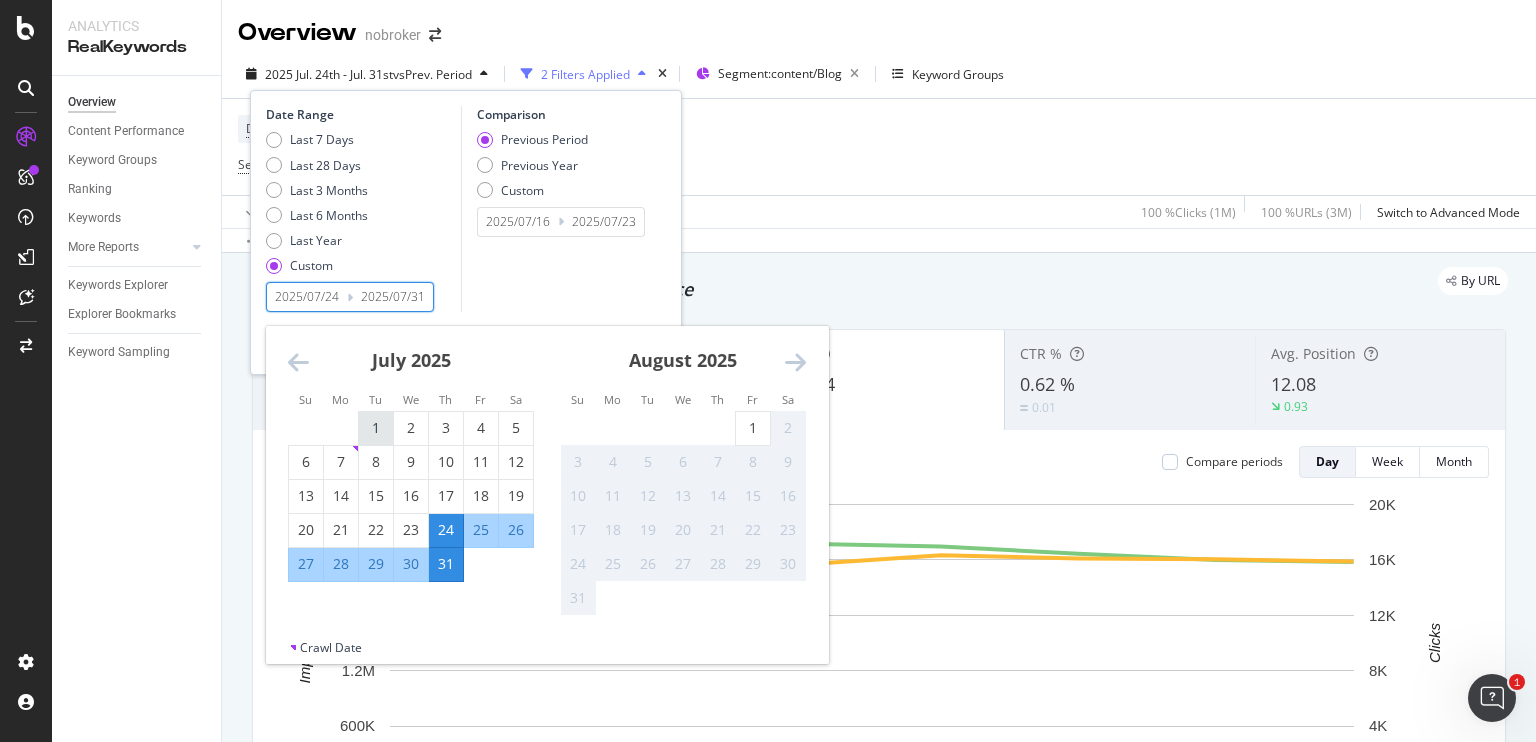 click on "1" at bounding box center [376, 428] 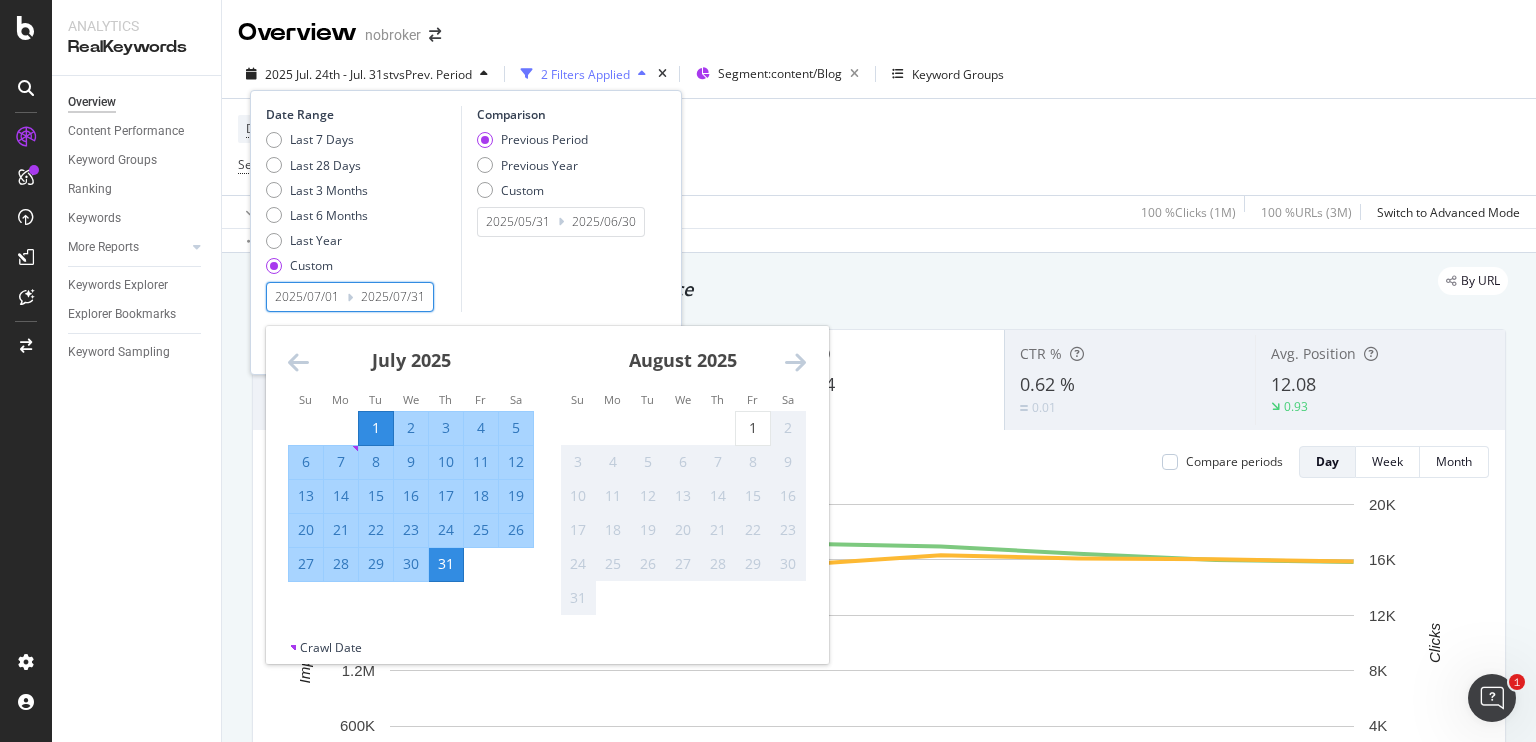 click on "Comparison Previous Period Previous Year Custom [DATE] Navigate forward to interact with the calendar and select a date. Press the question mark key to get the keyboard shortcuts for changing dates. [DATE] Navigate backward to interact with the calendar and select a date. Press the question mark key to get the keyboard shortcuts for changing dates." at bounding box center (556, 209) 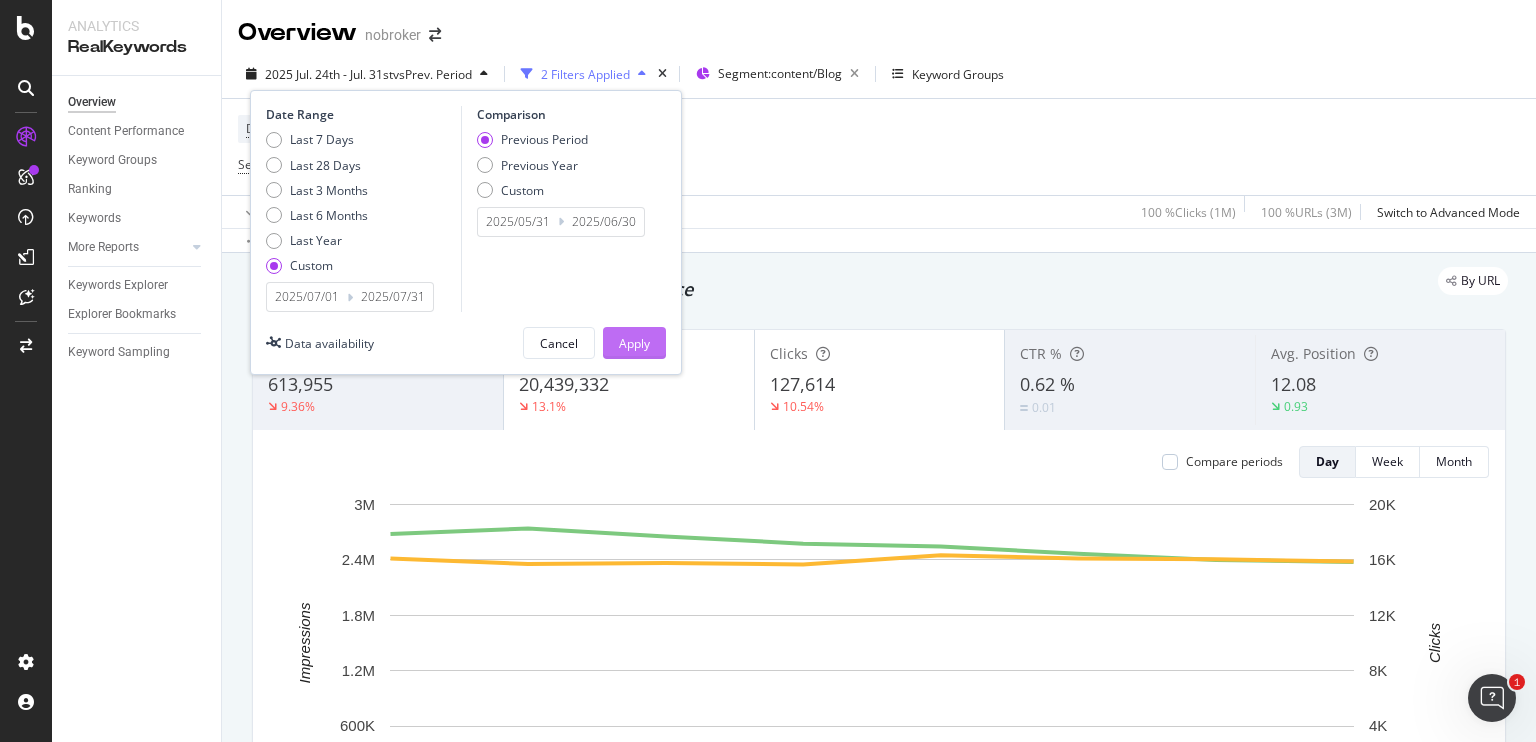 click on "Apply" at bounding box center [634, 343] 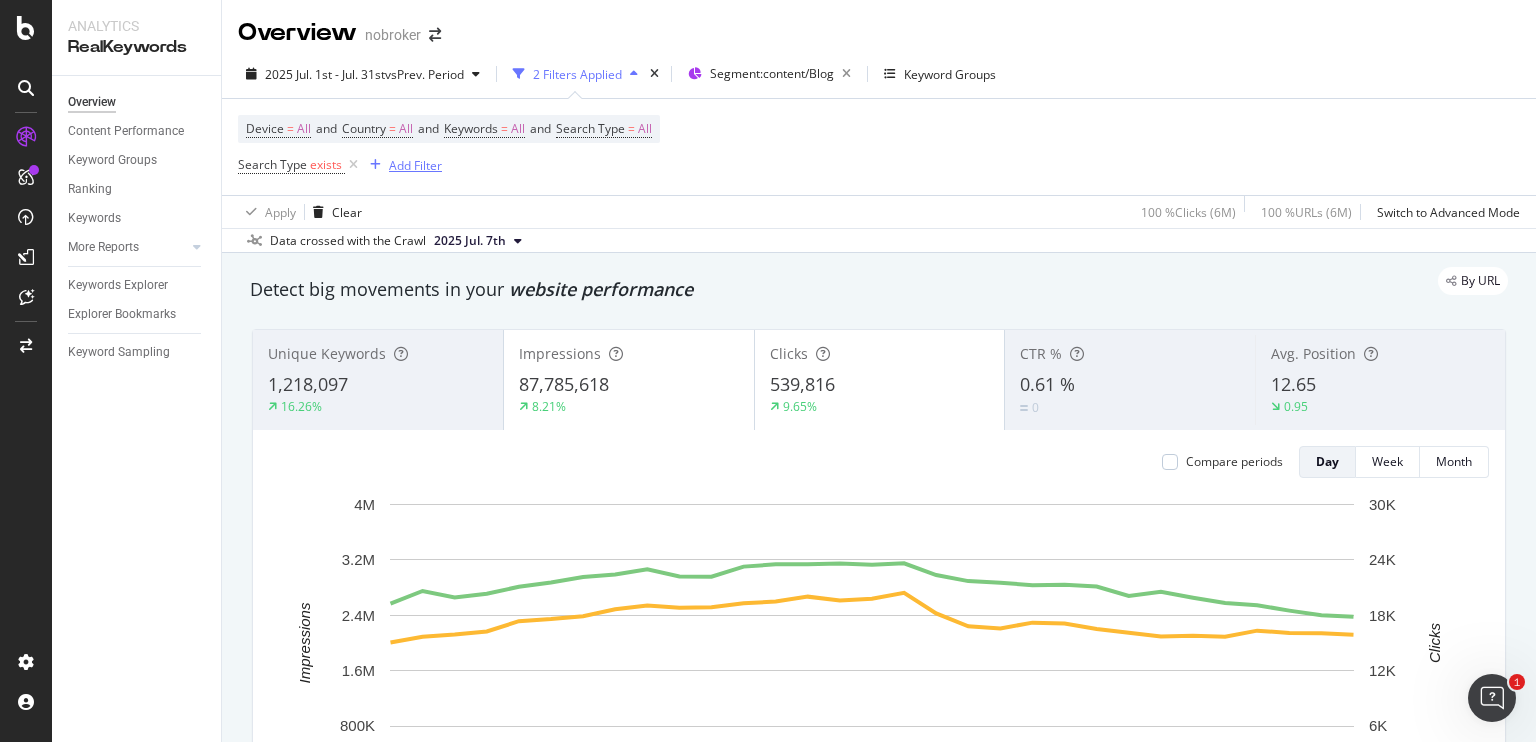 click at bounding box center [375, 165] 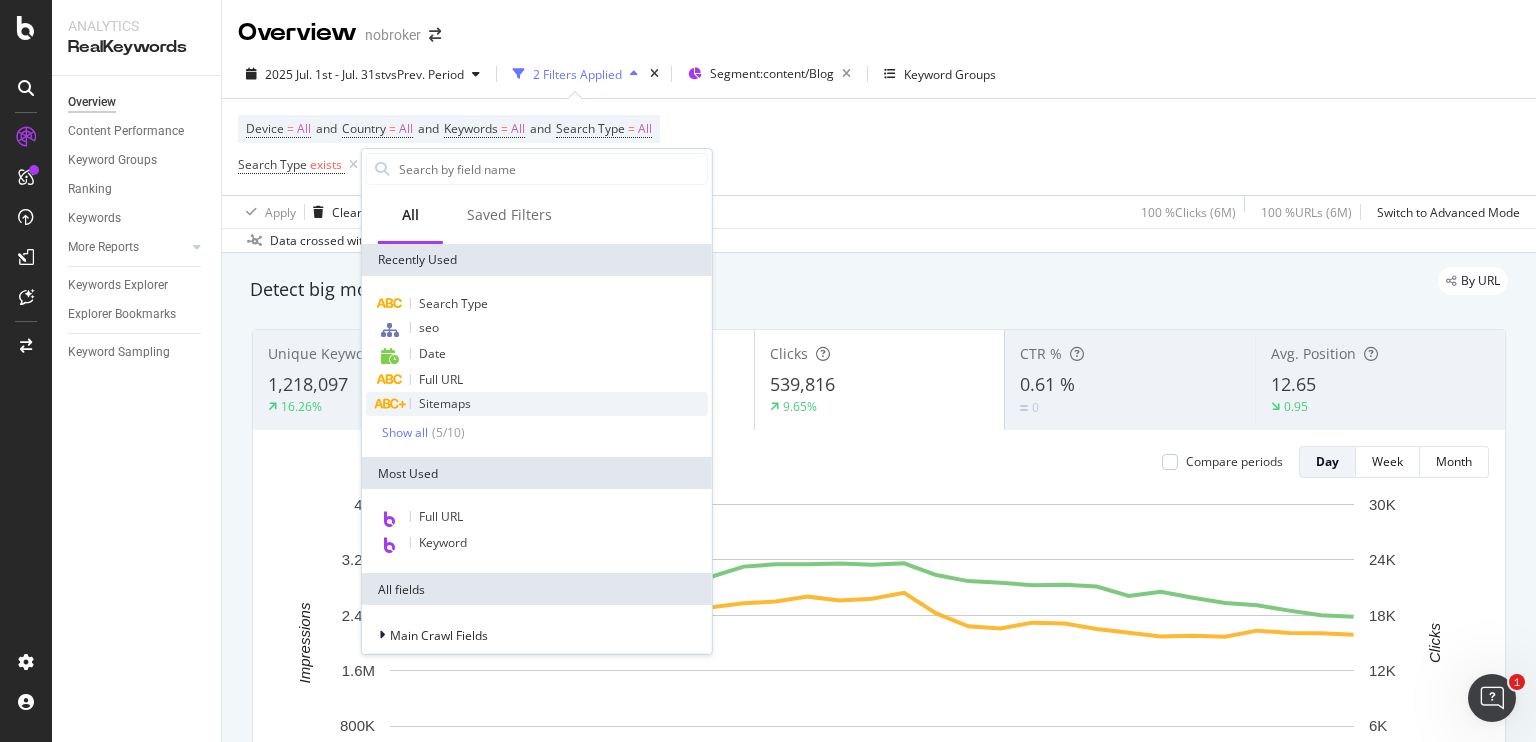click on "Sitemaps" at bounding box center [537, 404] 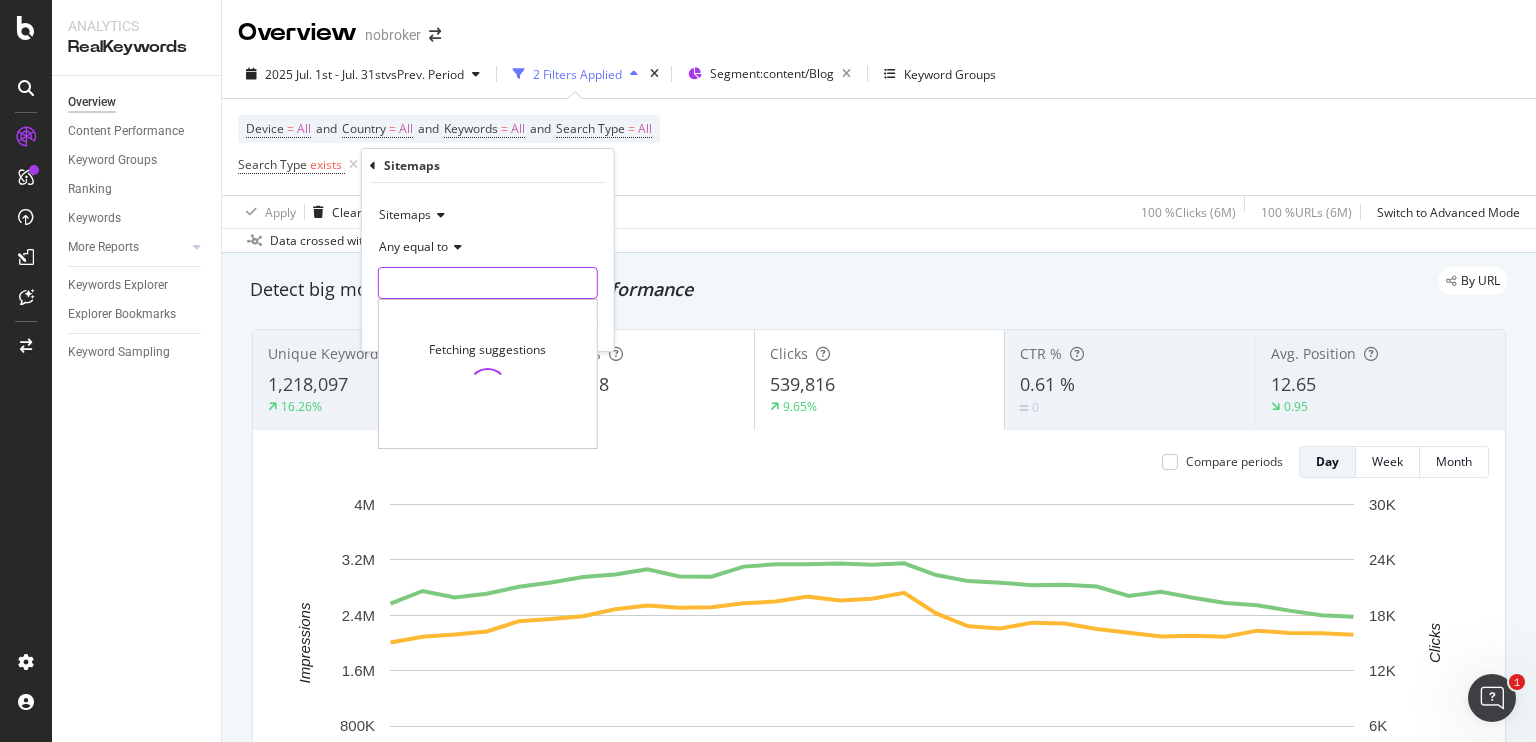 click at bounding box center [488, 283] 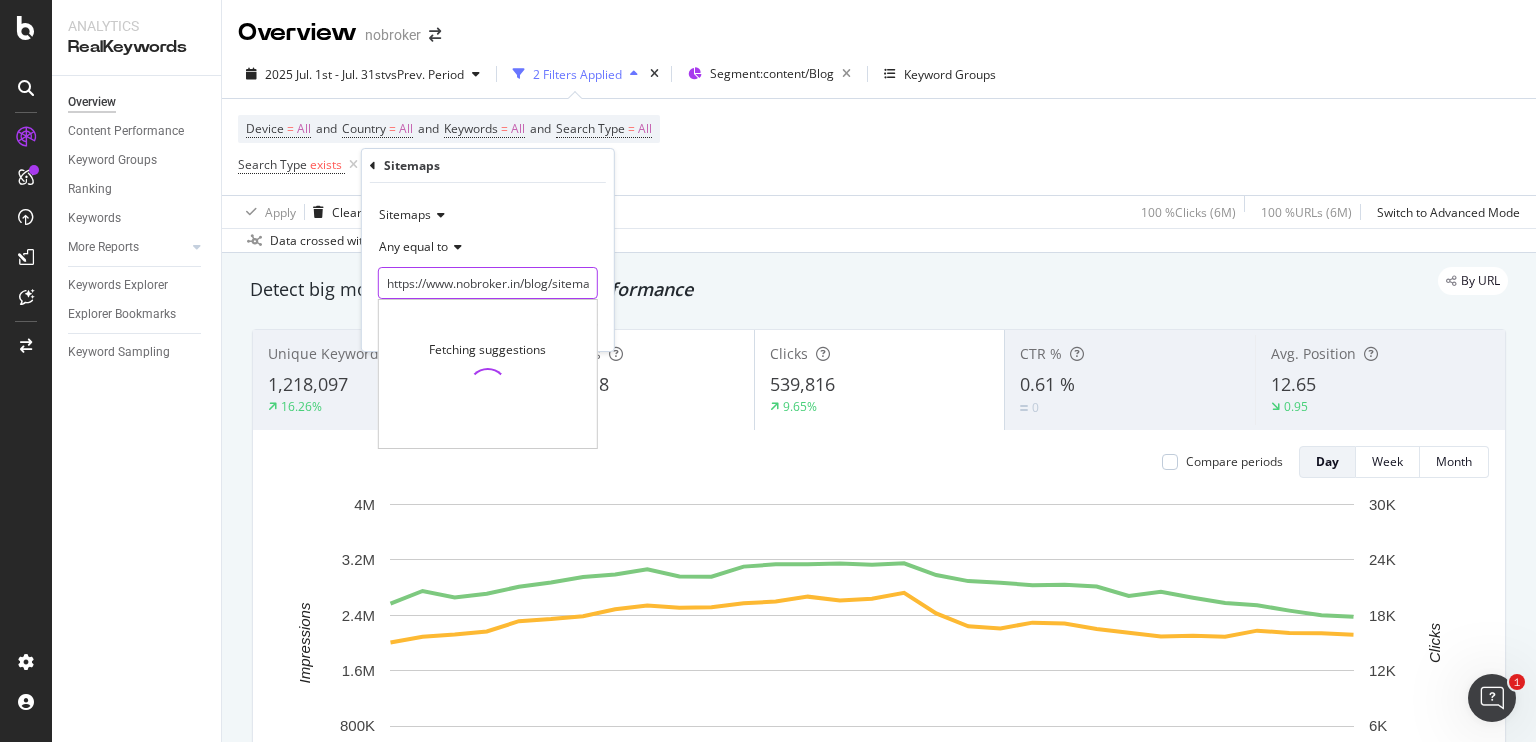scroll, scrollTop: 0, scrollLeft: 197, axis: horizontal 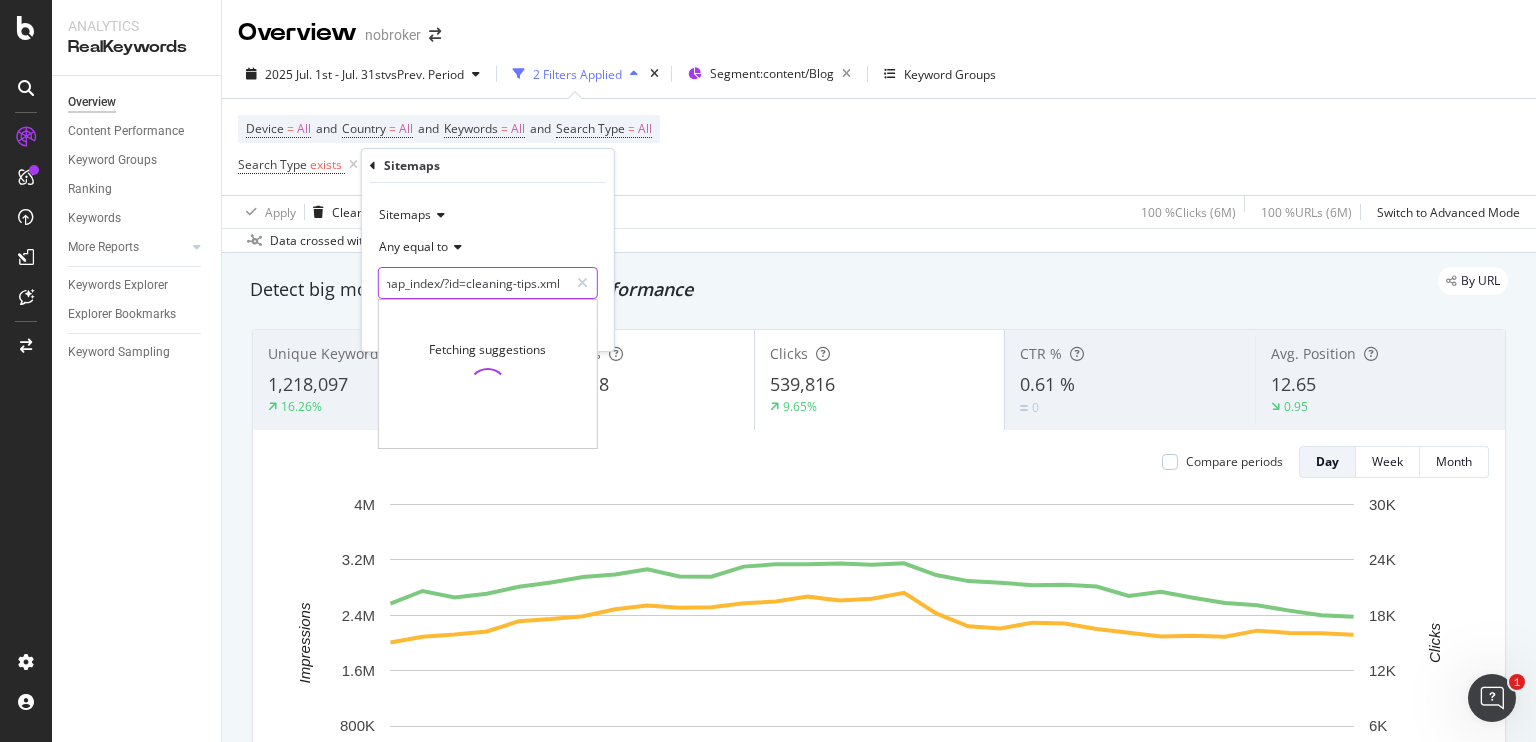 type on "https://www.nobroker.in/blog/sitemap_index/?id=cleaning-tips.xml" 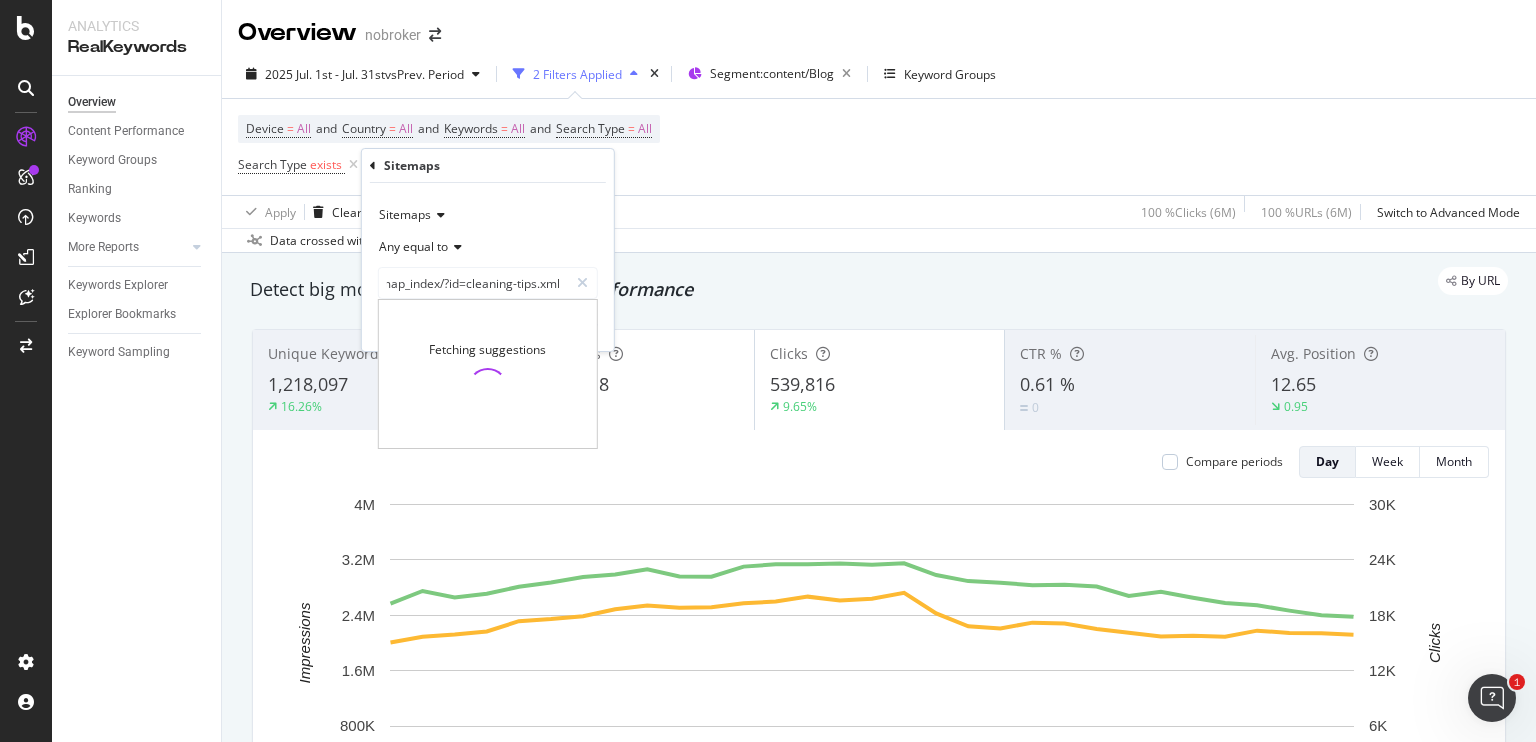 scroll, scrollTop: 0, scrollLeft: 0, axis: both 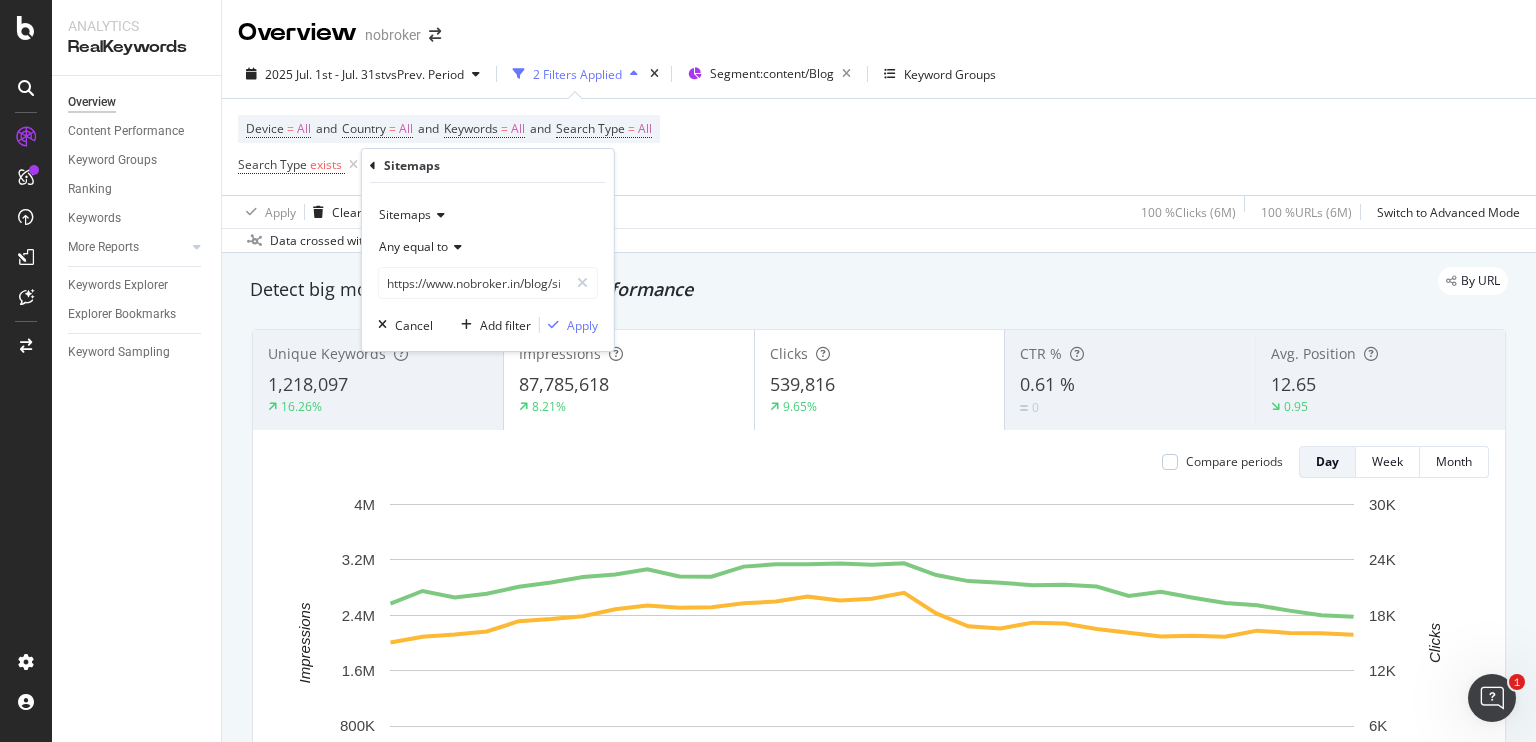 click on "Any equal to" at bounding box center (488, 247) 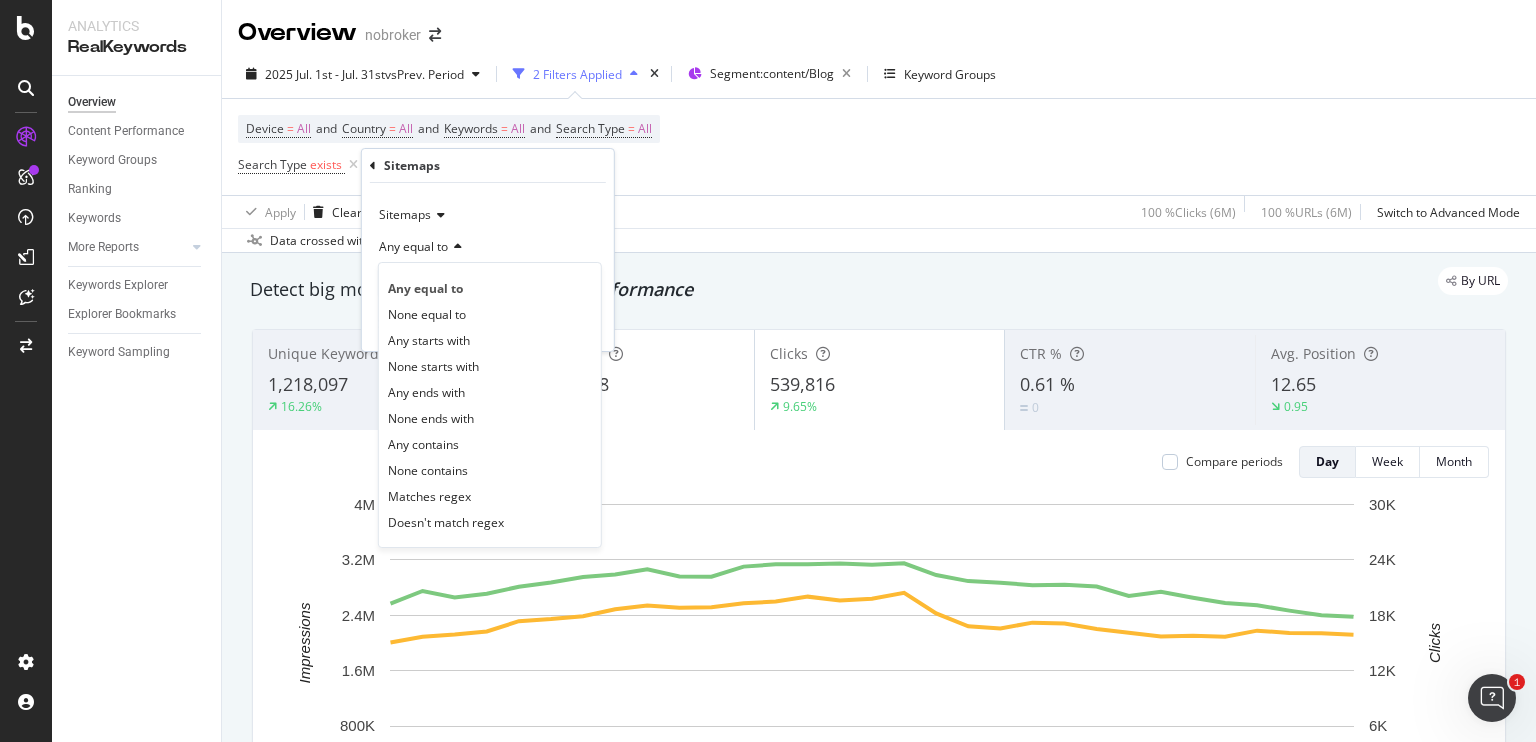 click on "Any equal to" at bounding box center [488, 247] 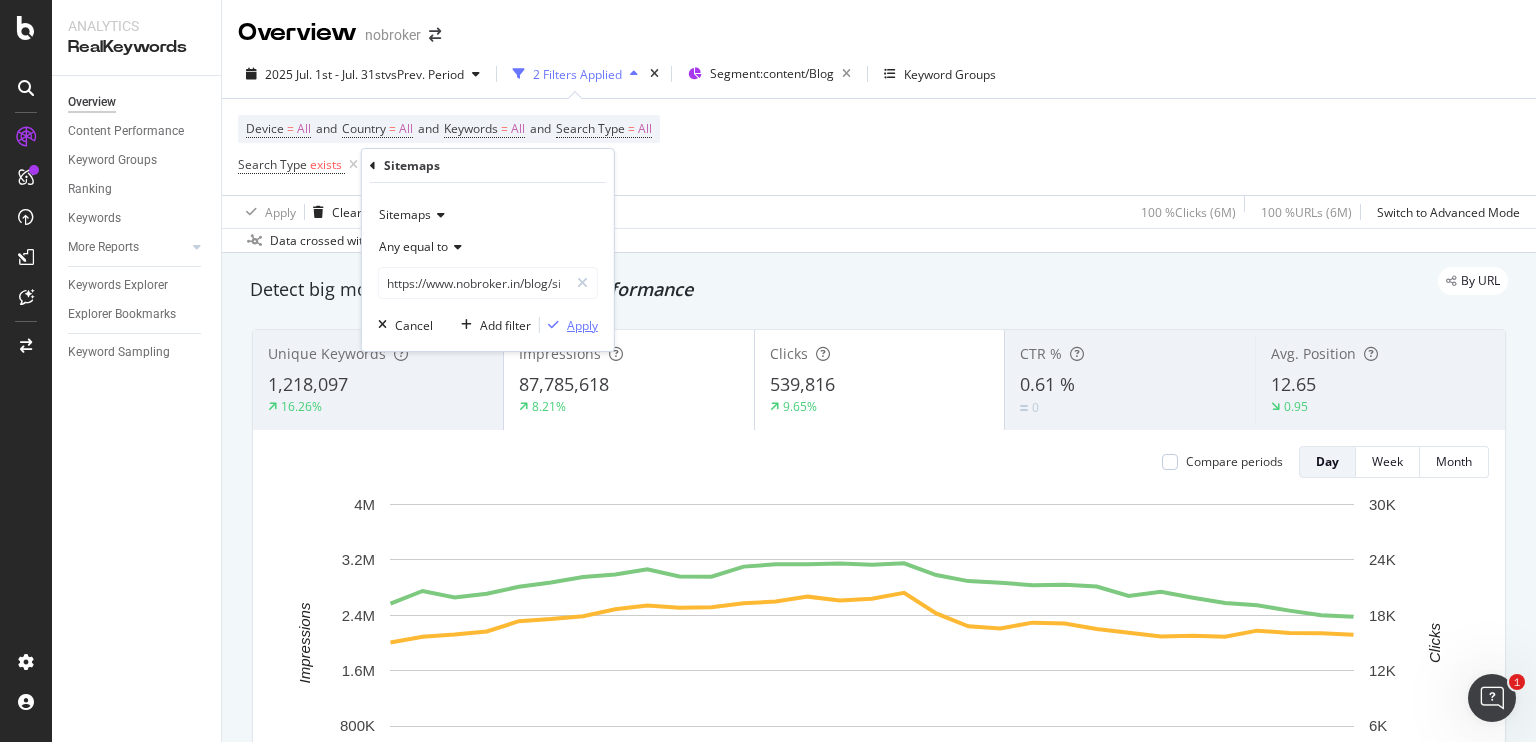 click on "Apply" at bounding box center (582, 325) 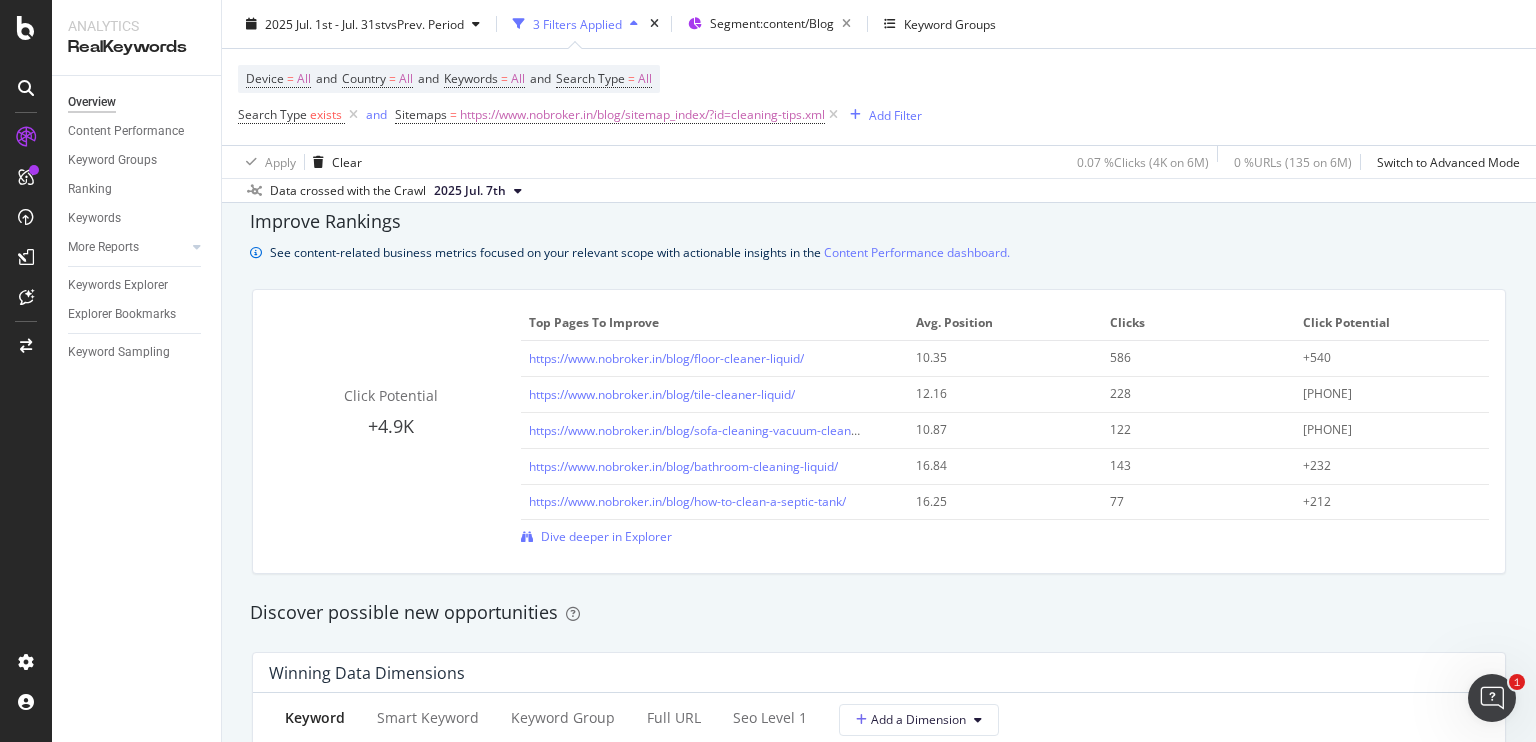 scroll, scrollTop: 1359, scrollLeft: 0, axis: vertical 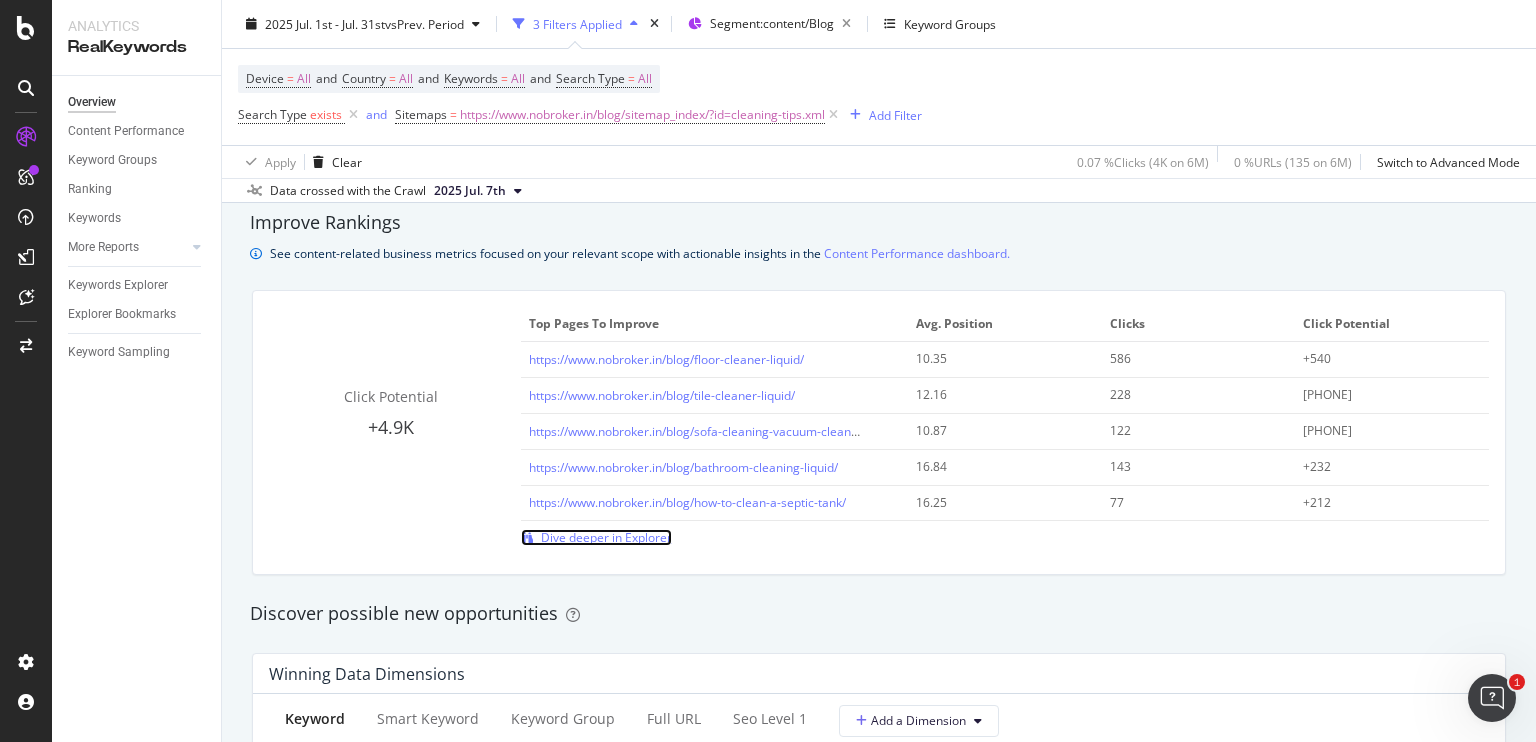 click on "Dive deeper in Explorer" at bounding box center [606, 537] 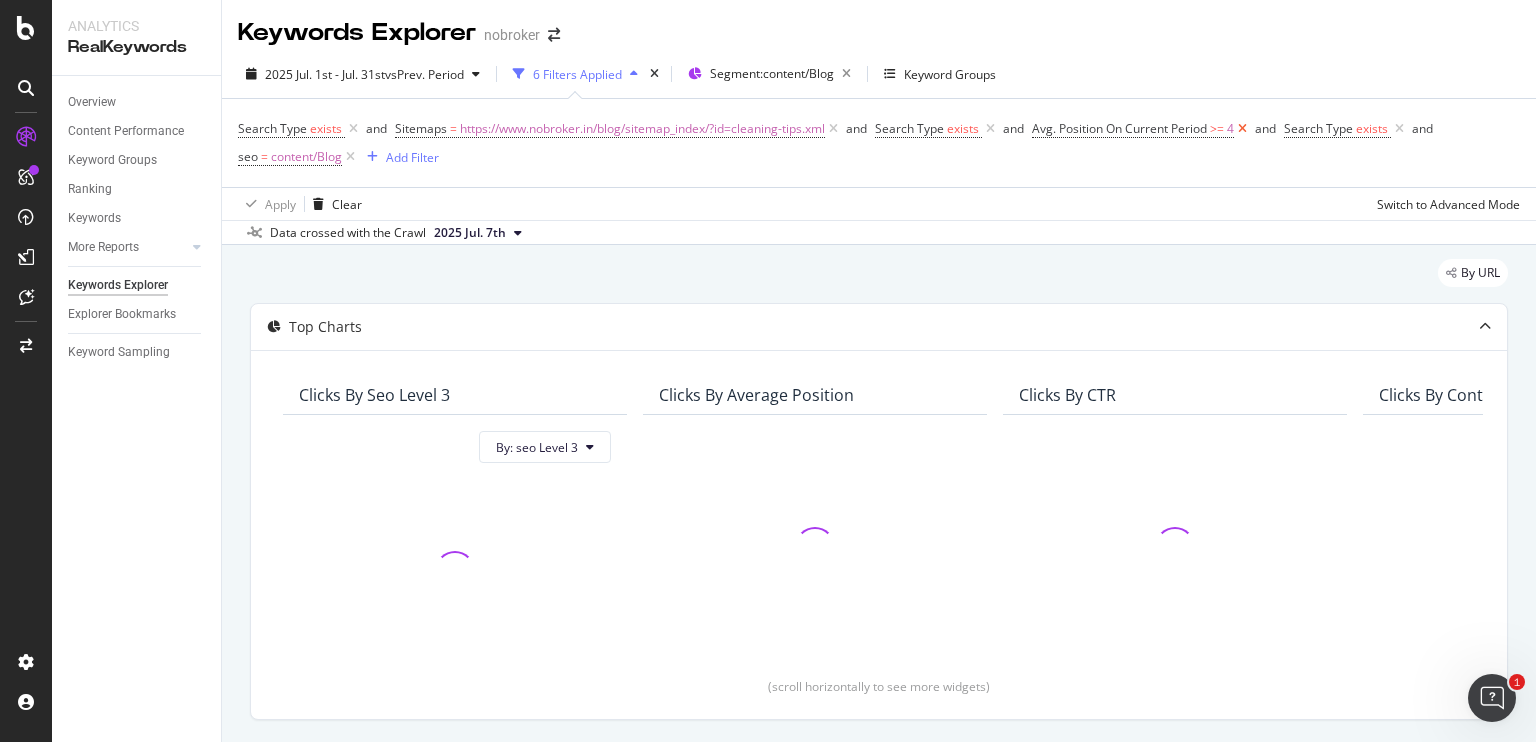 click at bounding box center [1242, 129] 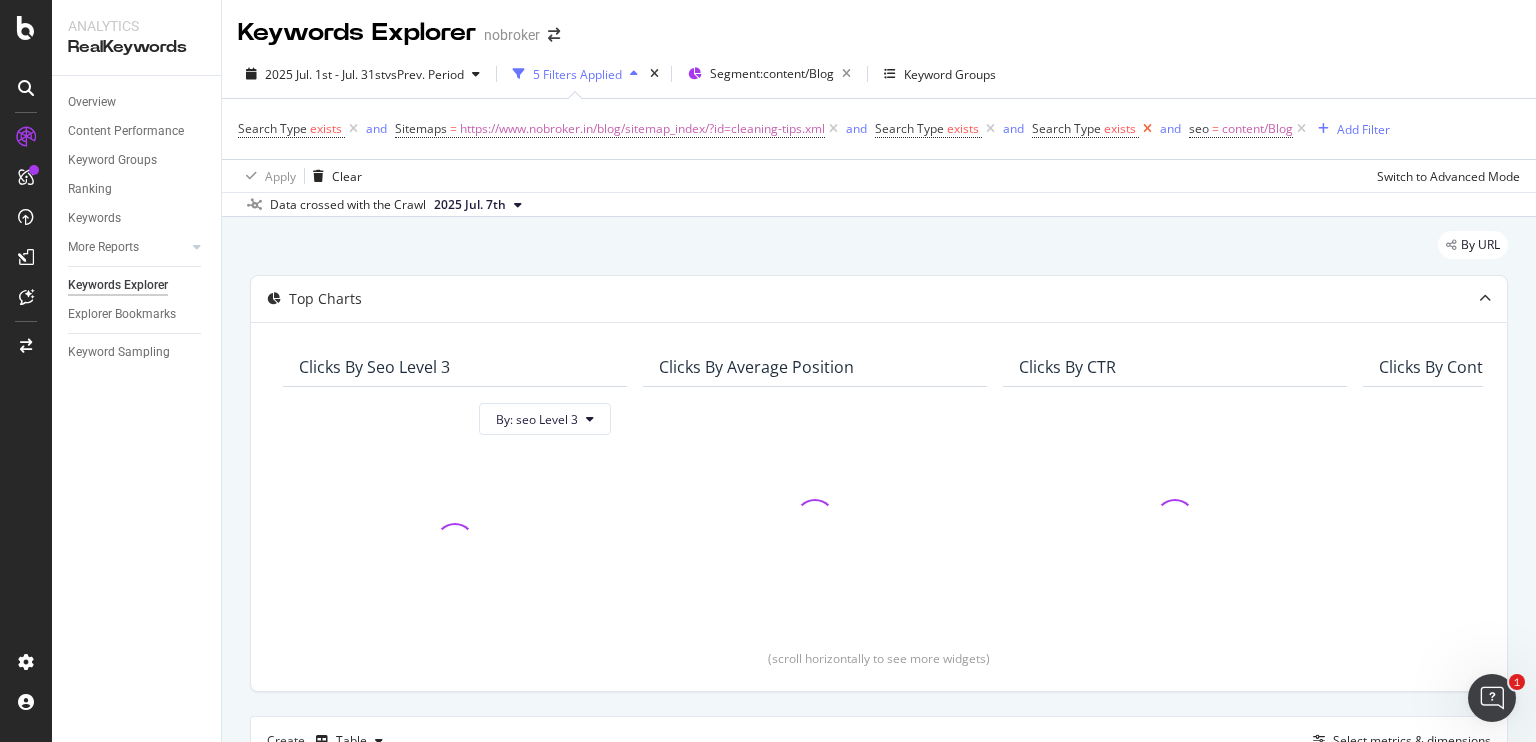 click at bounding box center (1147, 129) 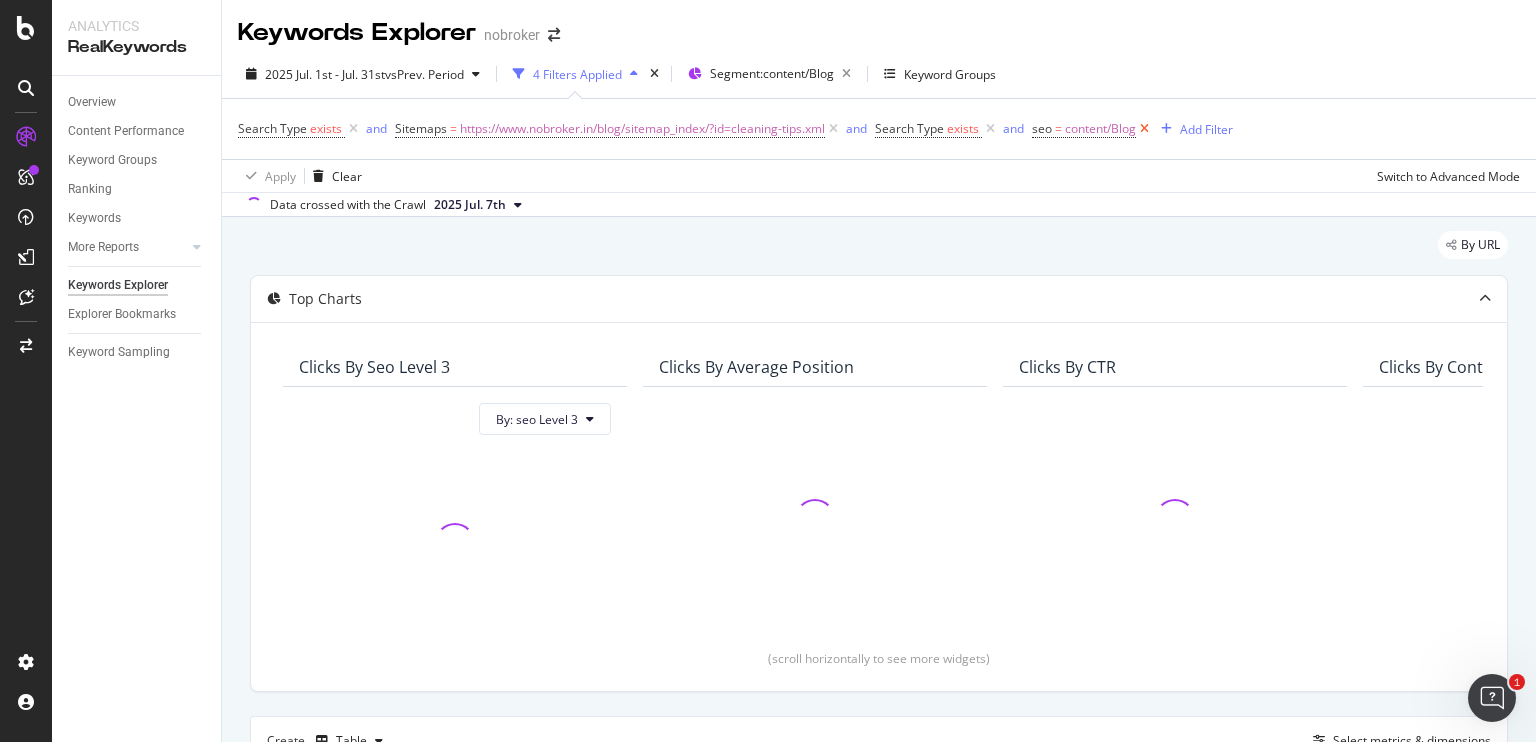 click at bounding box center [1144, 129] 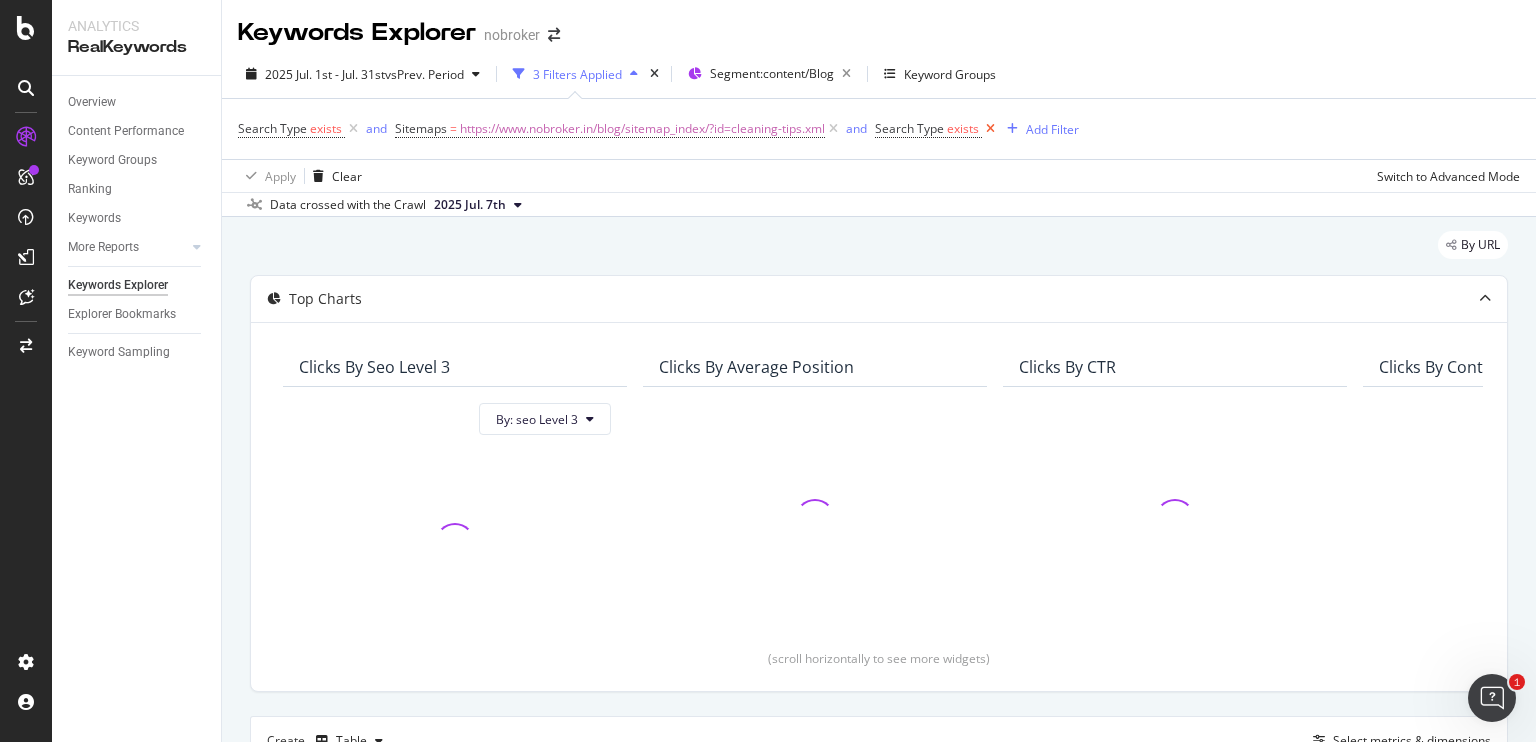 click at bounding box center (990, 129) 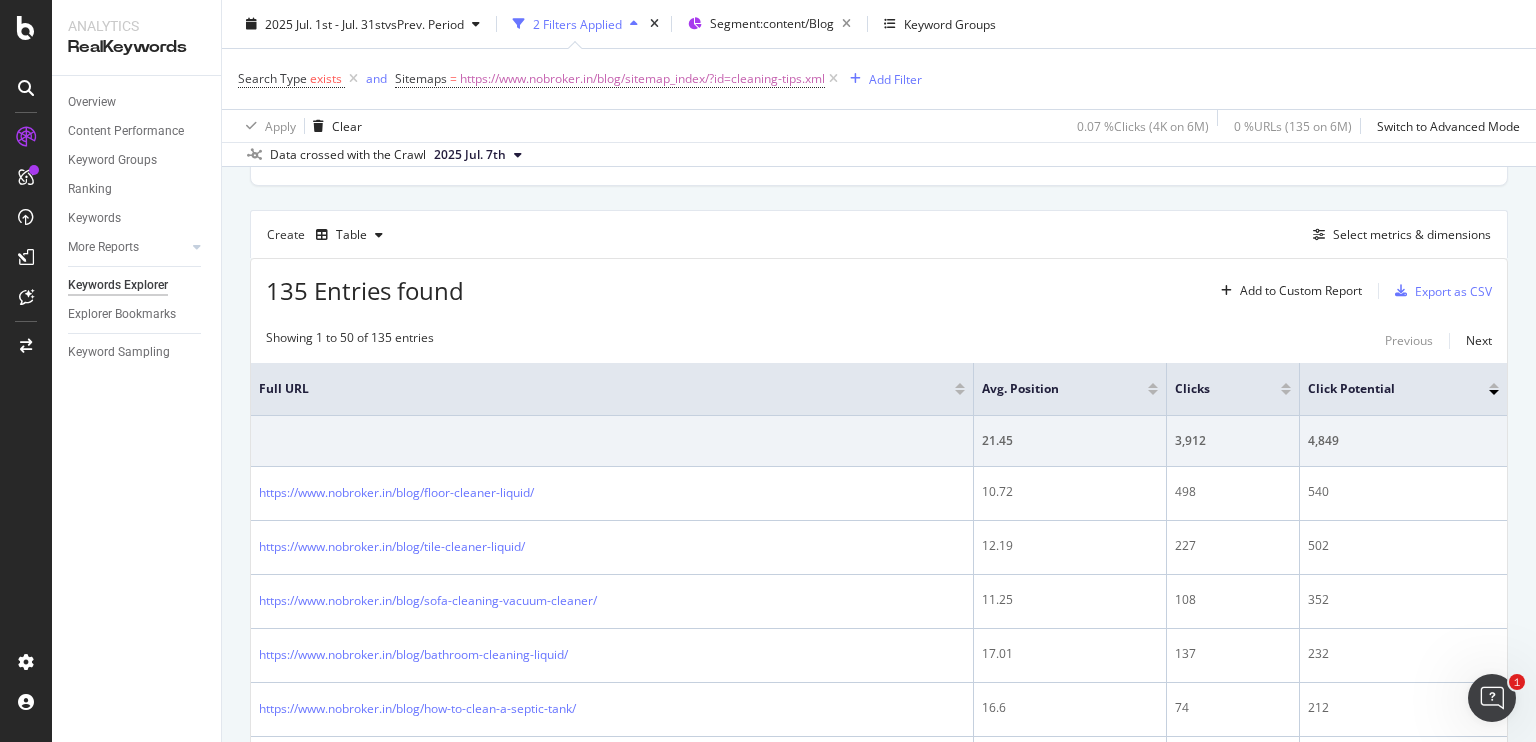 scroll, scrollTop: 0, scrollLeft: 0, axis: both 